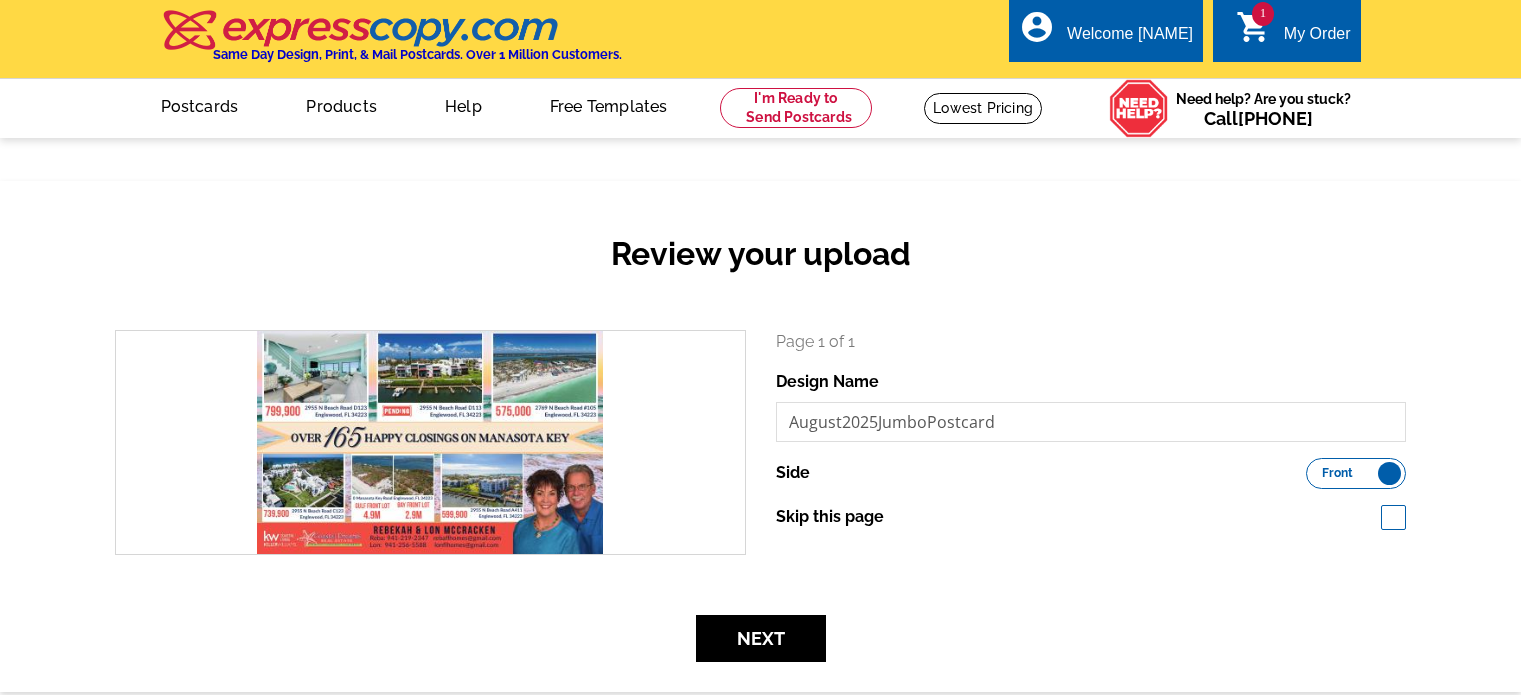 scroll, scrollTop: 0, scrollLeft: 0, axis: both 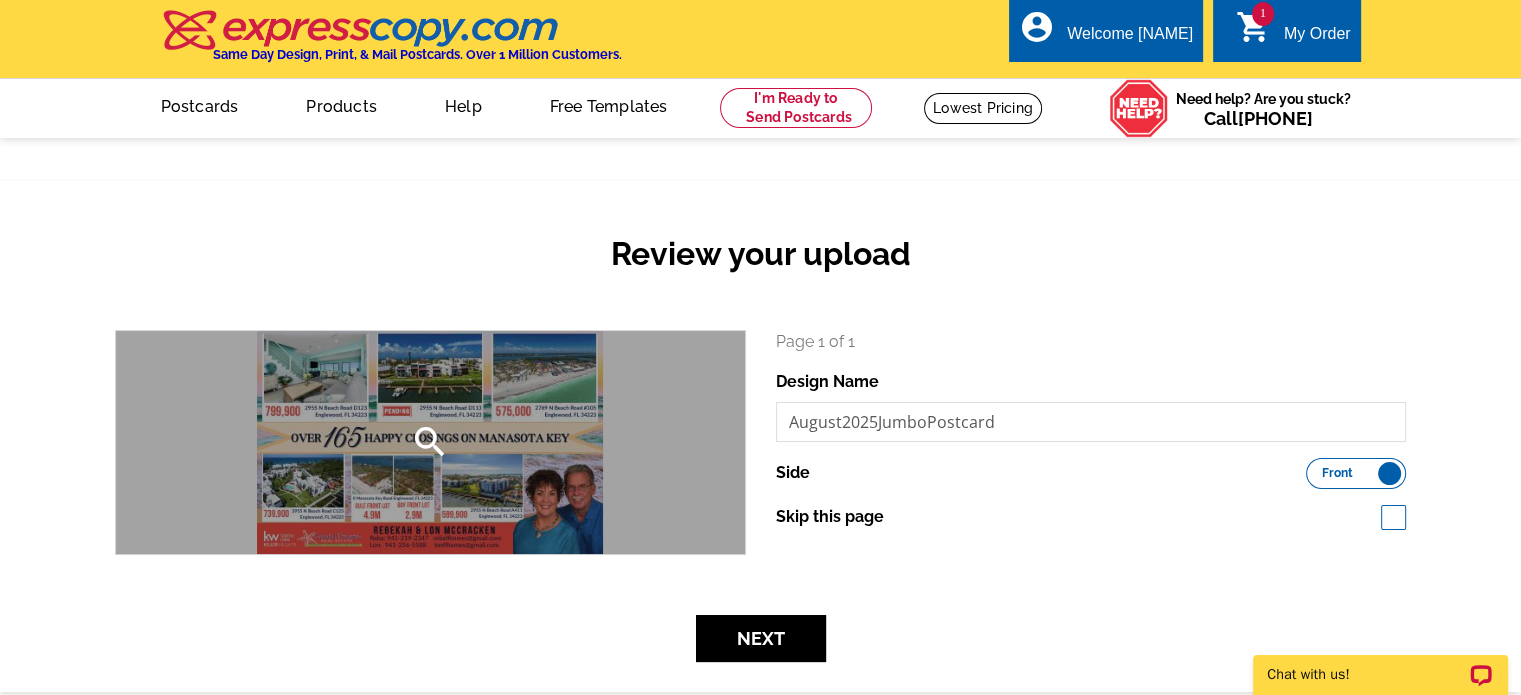 click on "search" at bounding box center [430, 442] 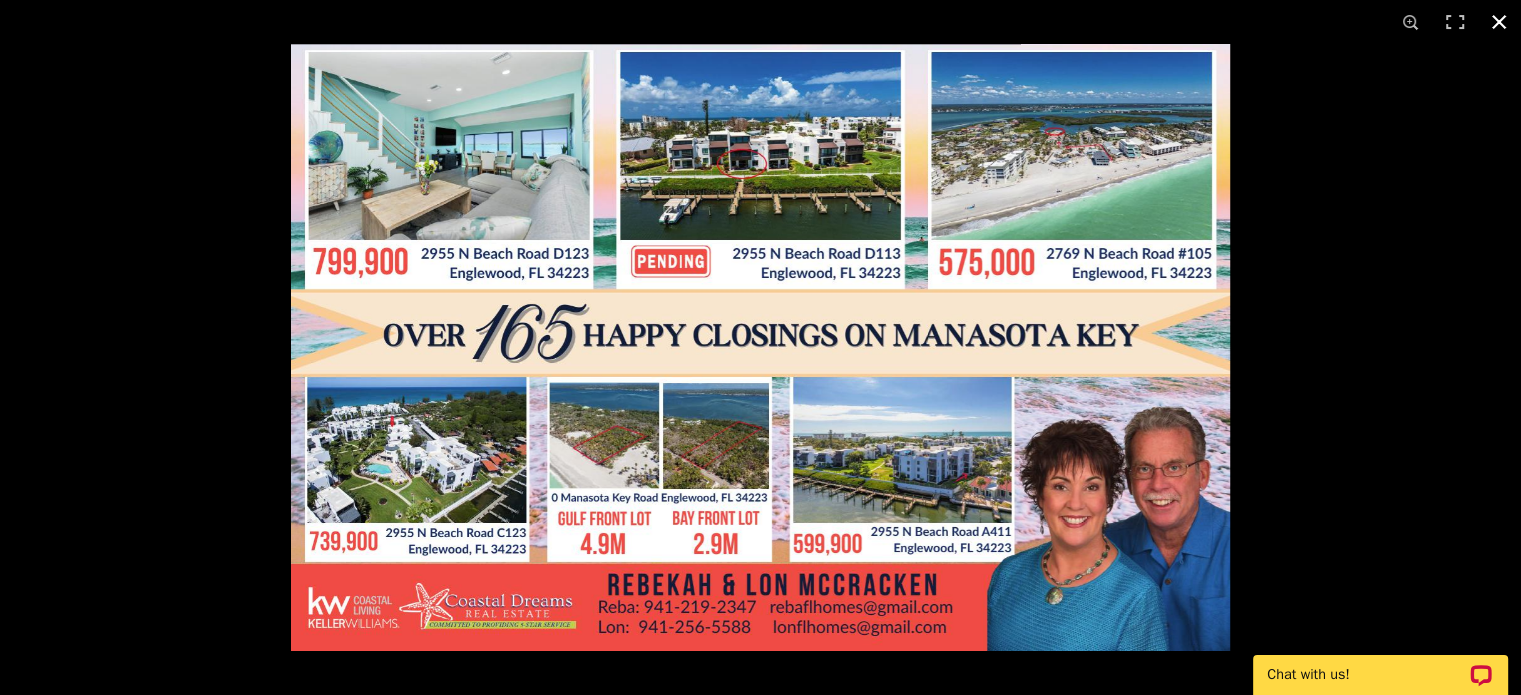 click at bounding box center (1051, 391) 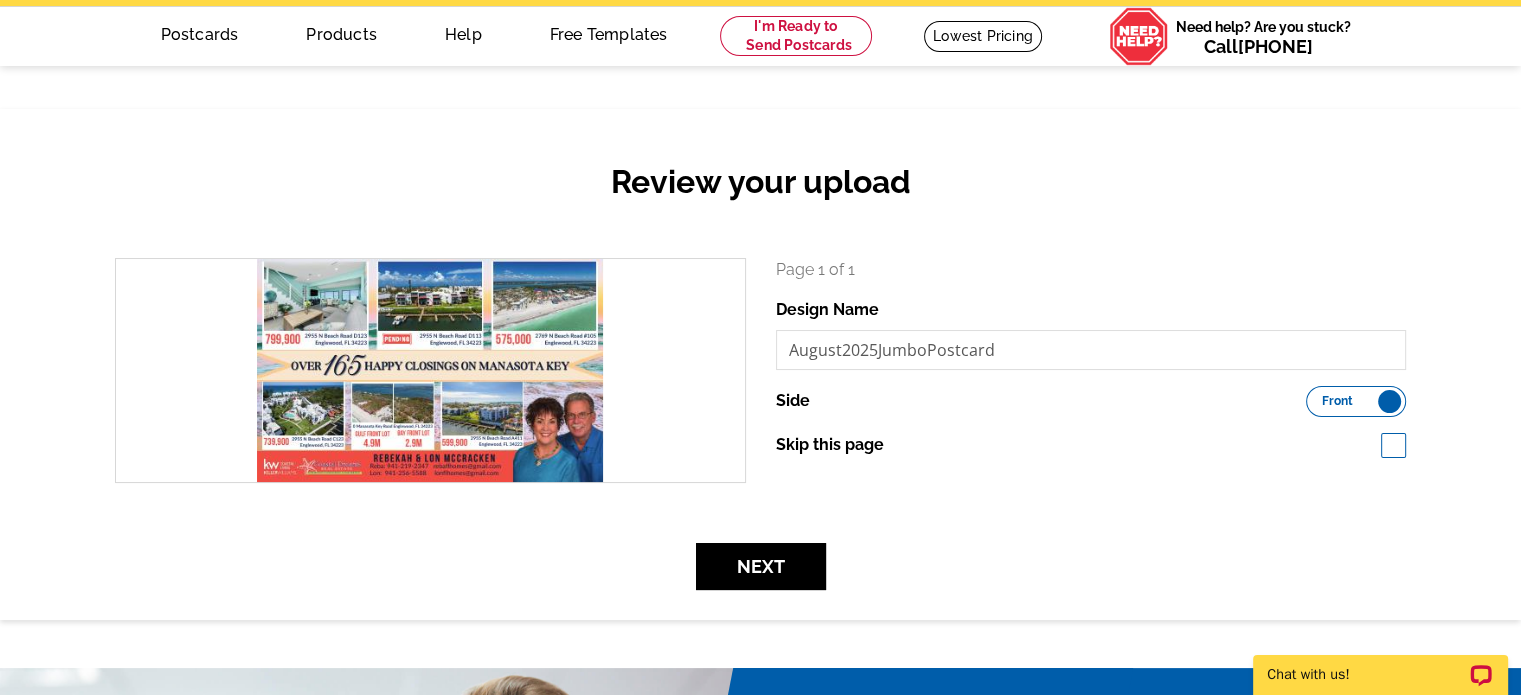 scroll, scrollTop: 71, scrollLeft: 0, axis: vertical 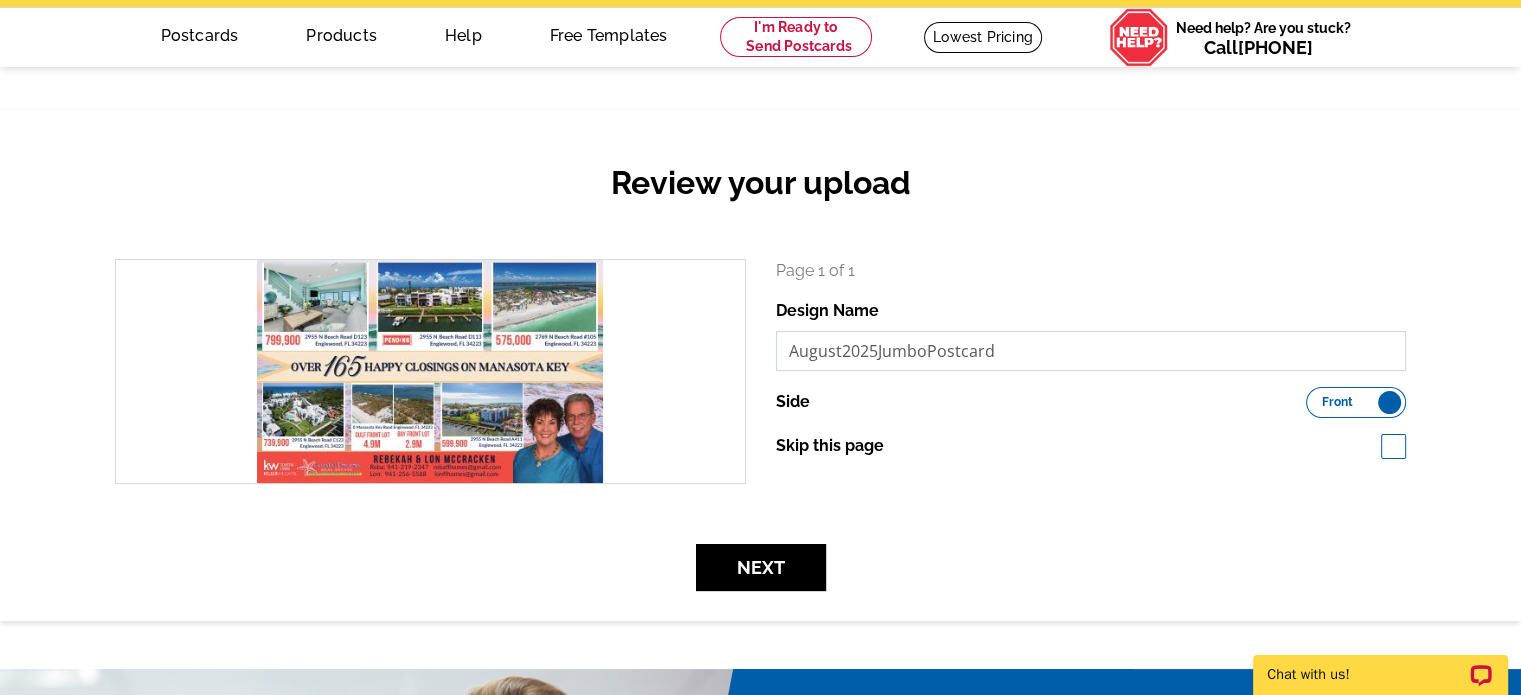 click on "August2025JumboPostcard" at bounding box center [1091, 351] 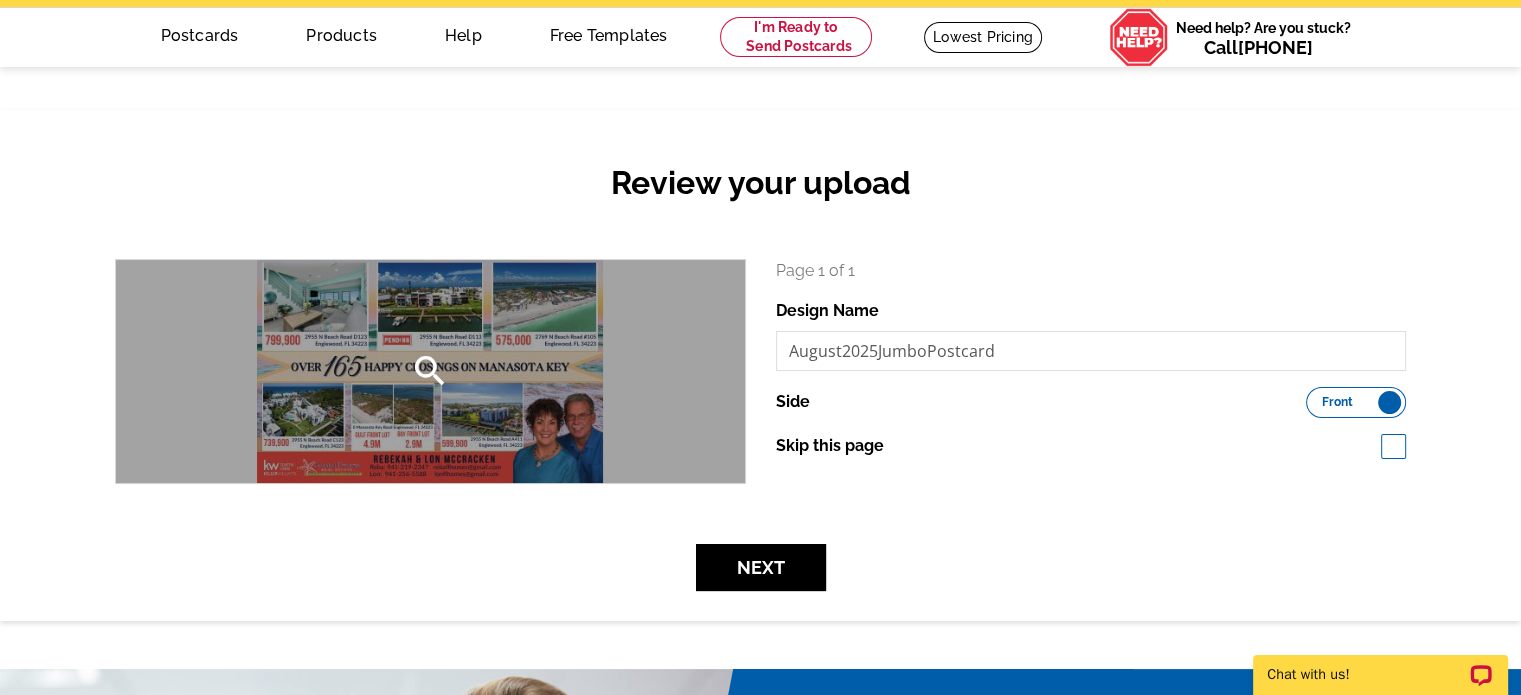 click on "search" at bounding box center [430, 371] 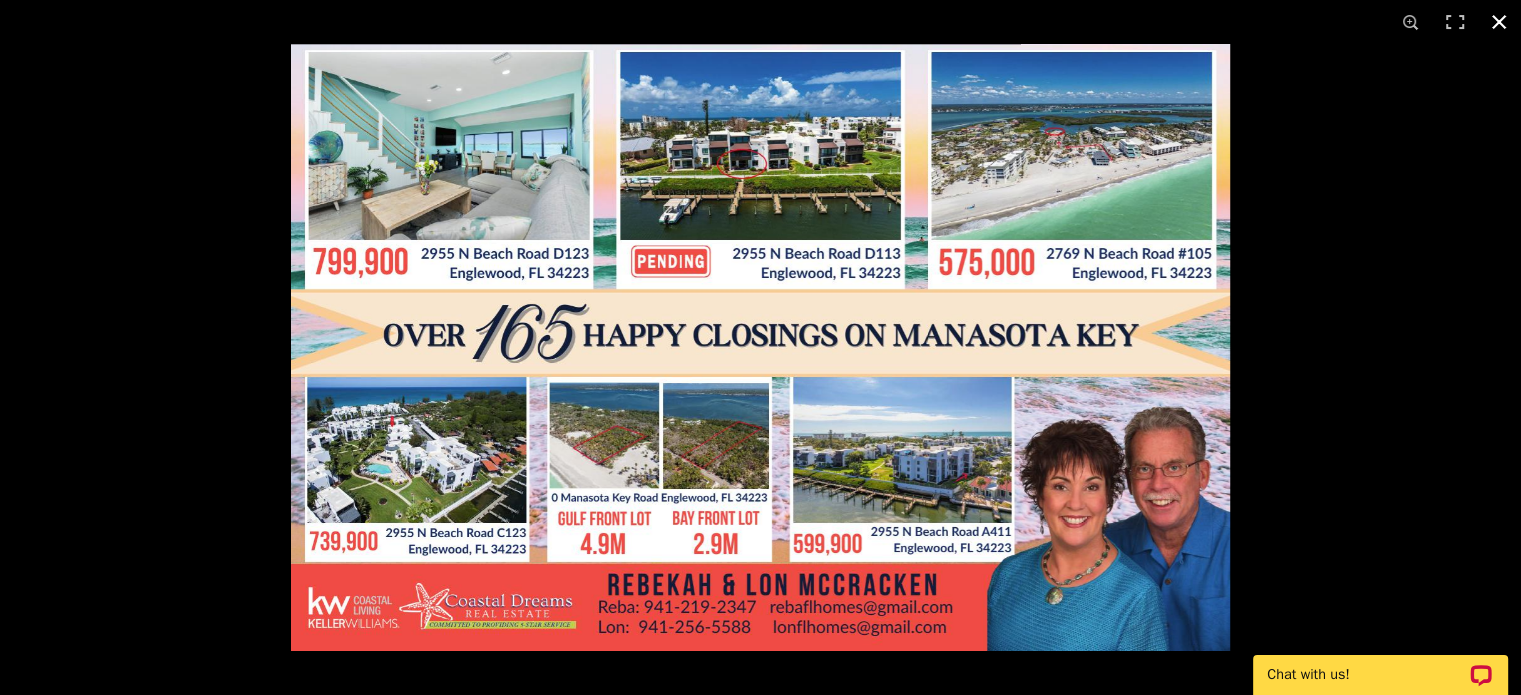 click at bounding box center [1499, 22] 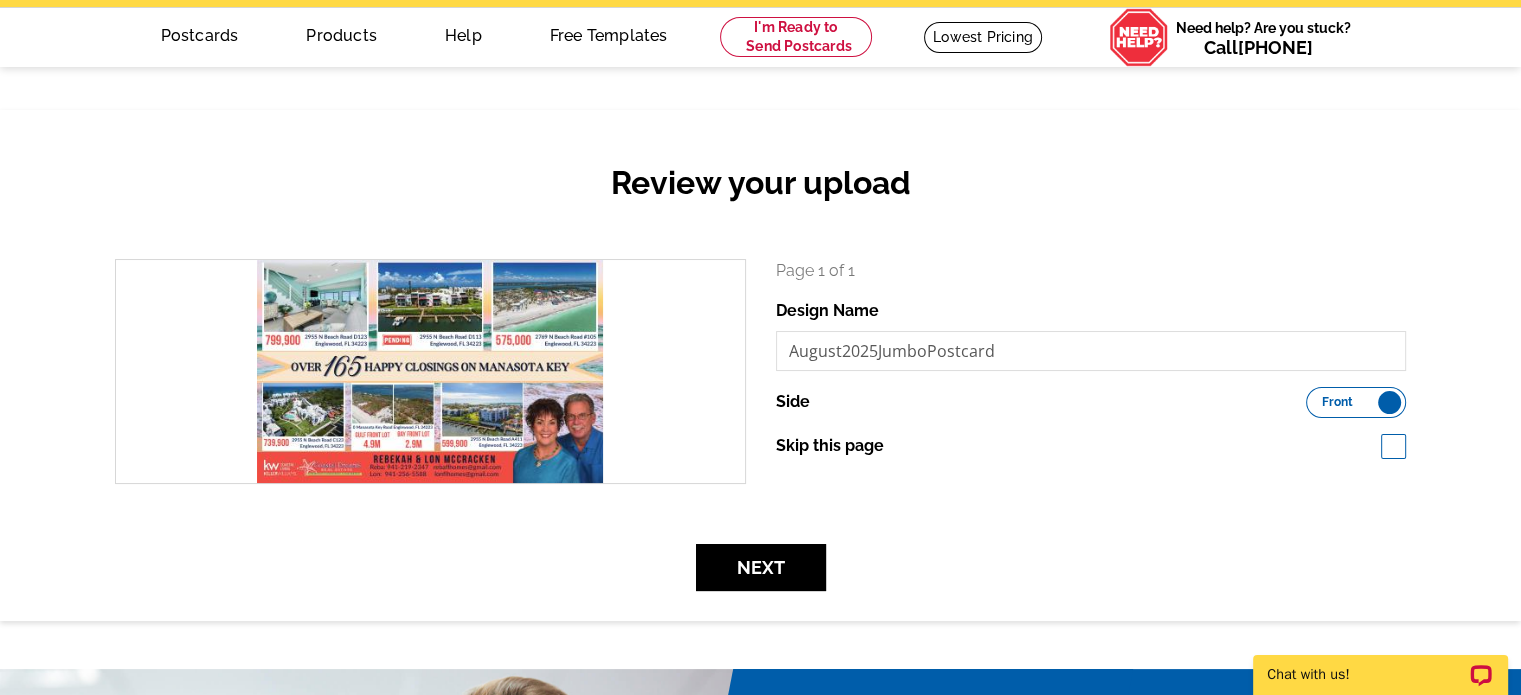 scroll, scrollTop: 0, scrollLeft: 0, axis: both 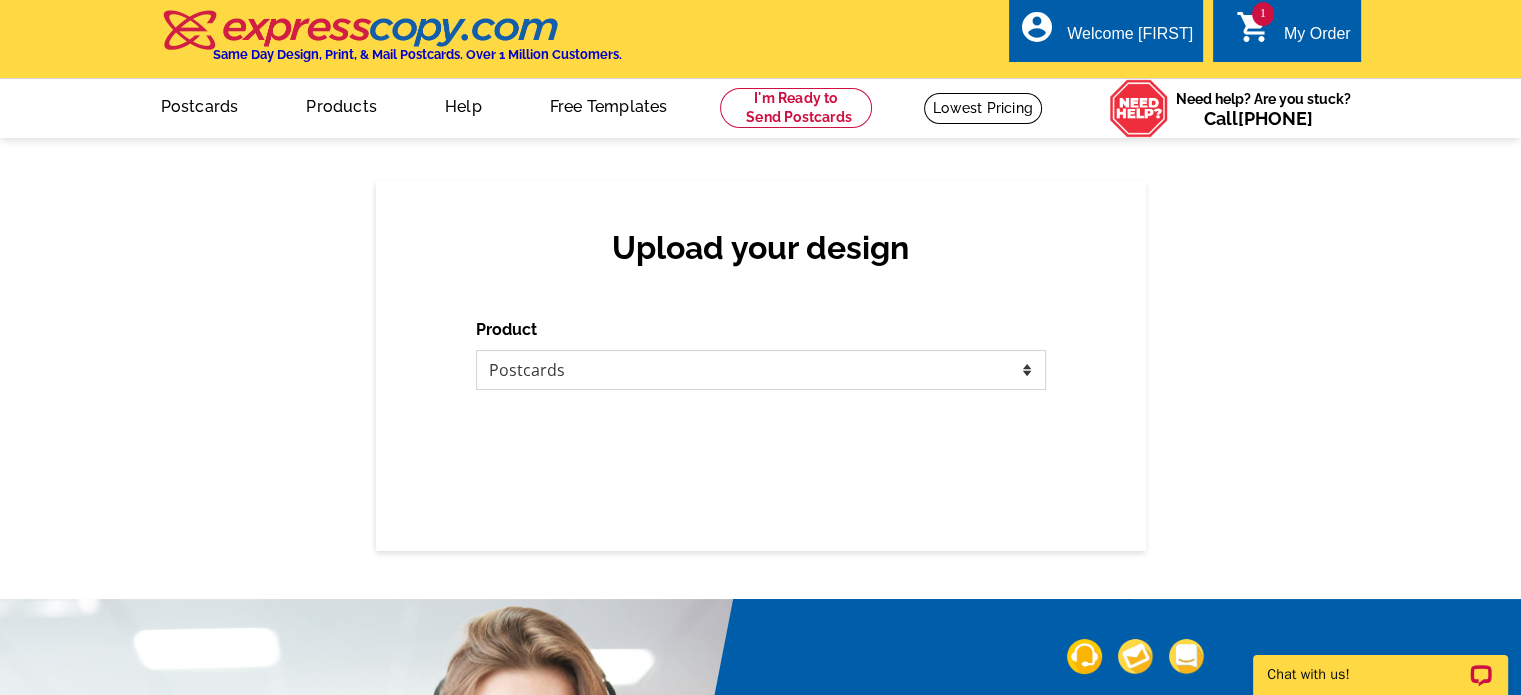 click on "Please select the type of file...
Postcards
Business Cards
Letters and flyers
Greeting Cards
Door Hangers" at bounding box center [761, 370] 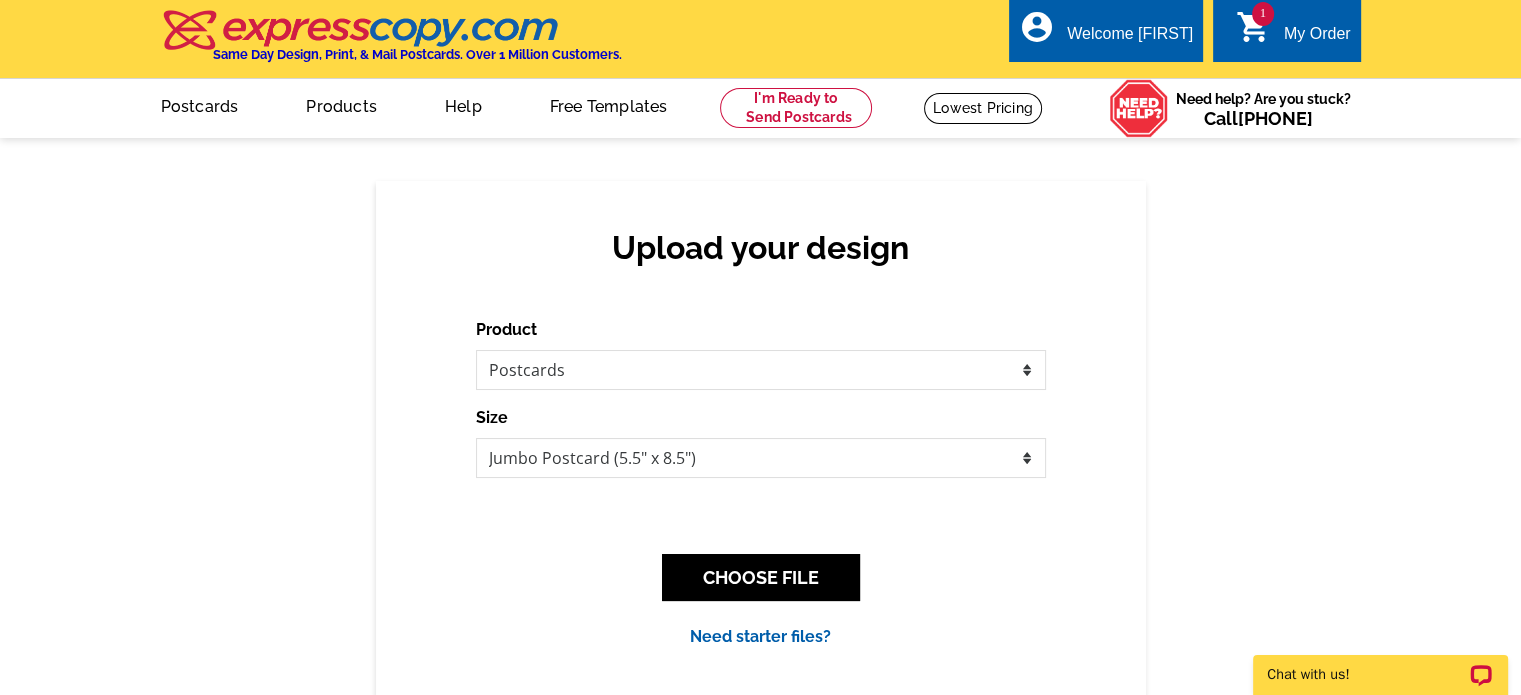 click on "Upload your design
Product
Please select the type of file...
Postcards
Business Cards
Letters and flyers
Greeting Cards" at bounding box center [760, 438] 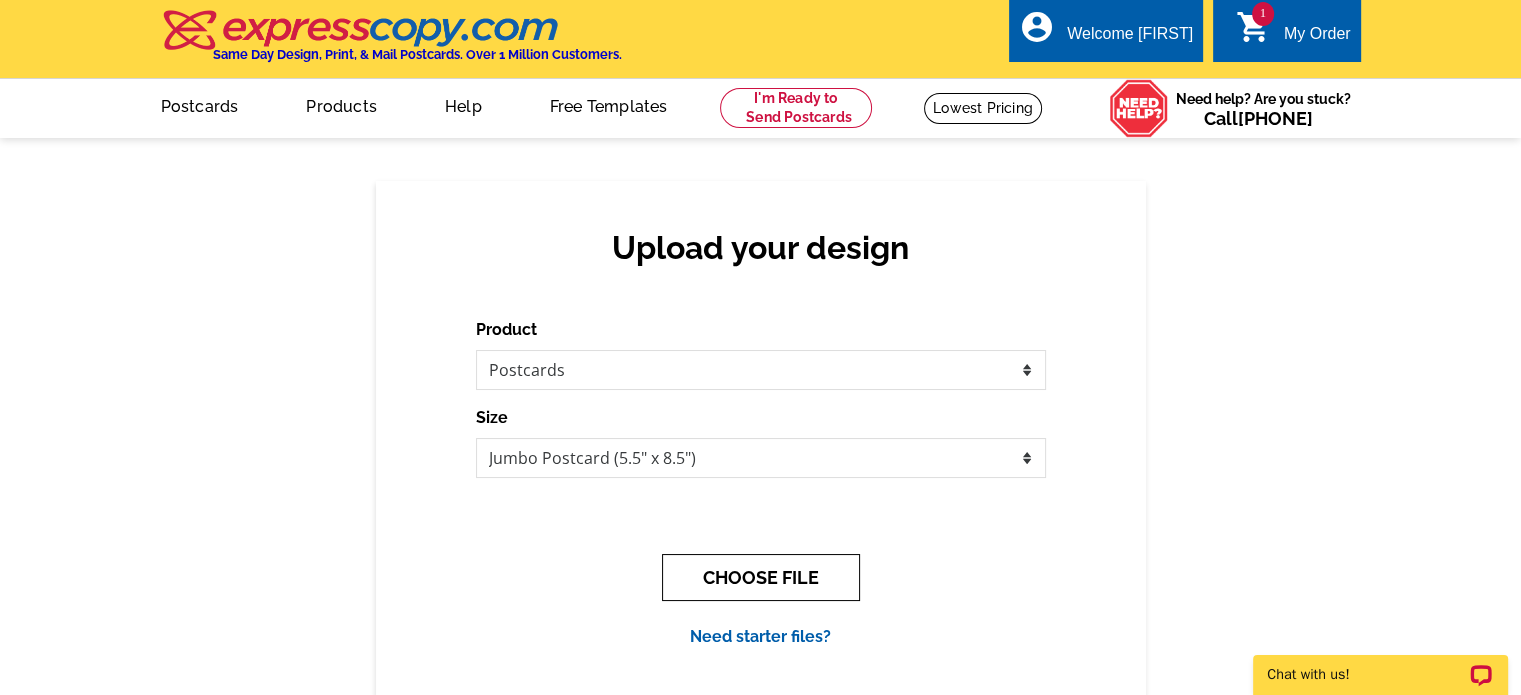 click on "CHOOSE FILE" at bounding box center [761, 577] 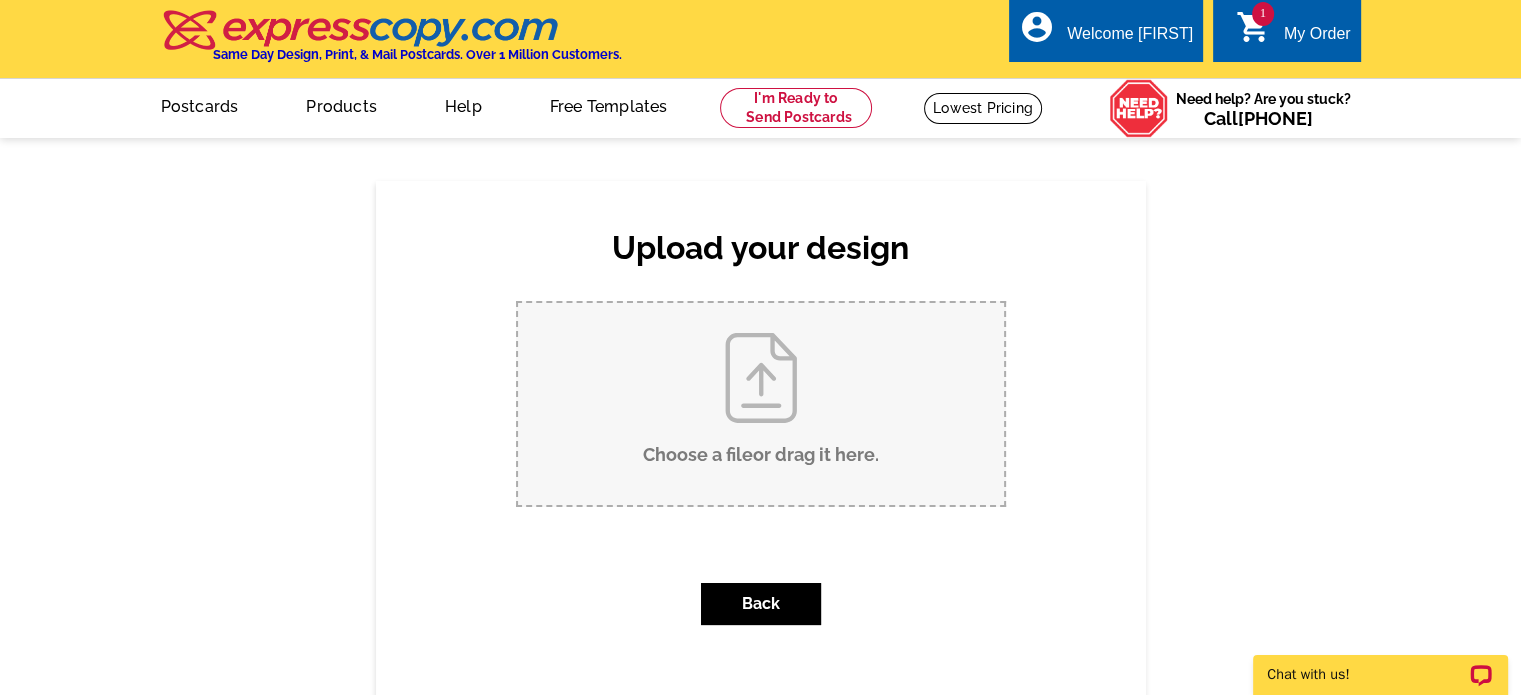 click on "Choose a file  or drag it here ." at bounding box center (761, 404) 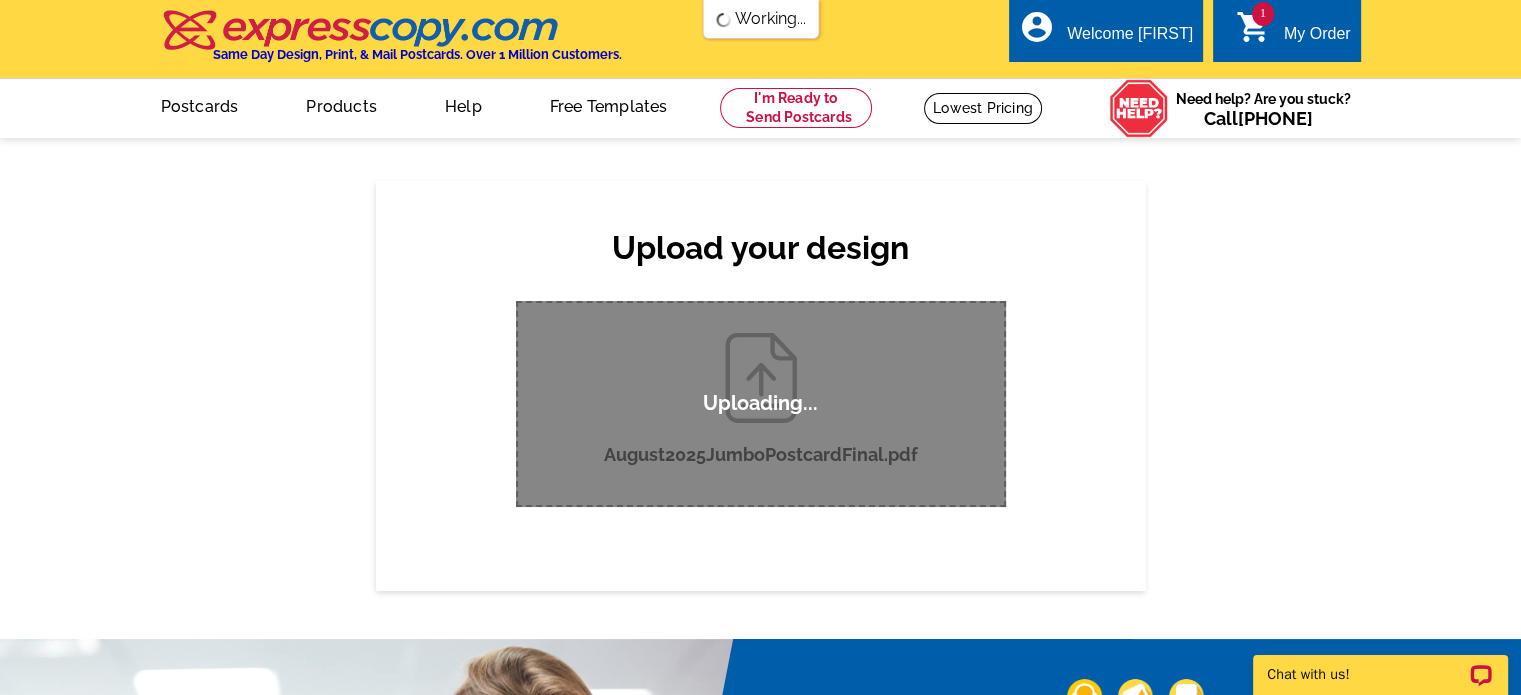 scroll, scrollTop: 0, scrollLeft: 0, axis: both 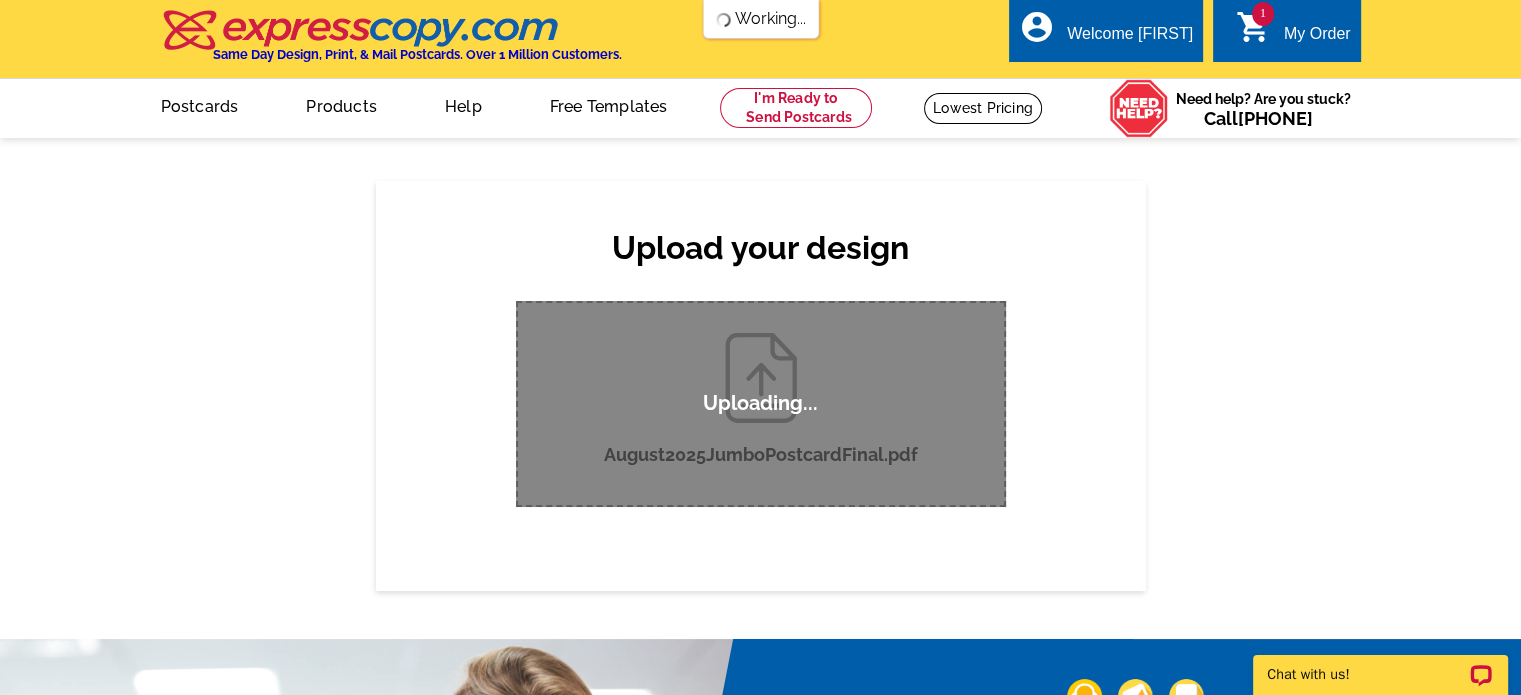type 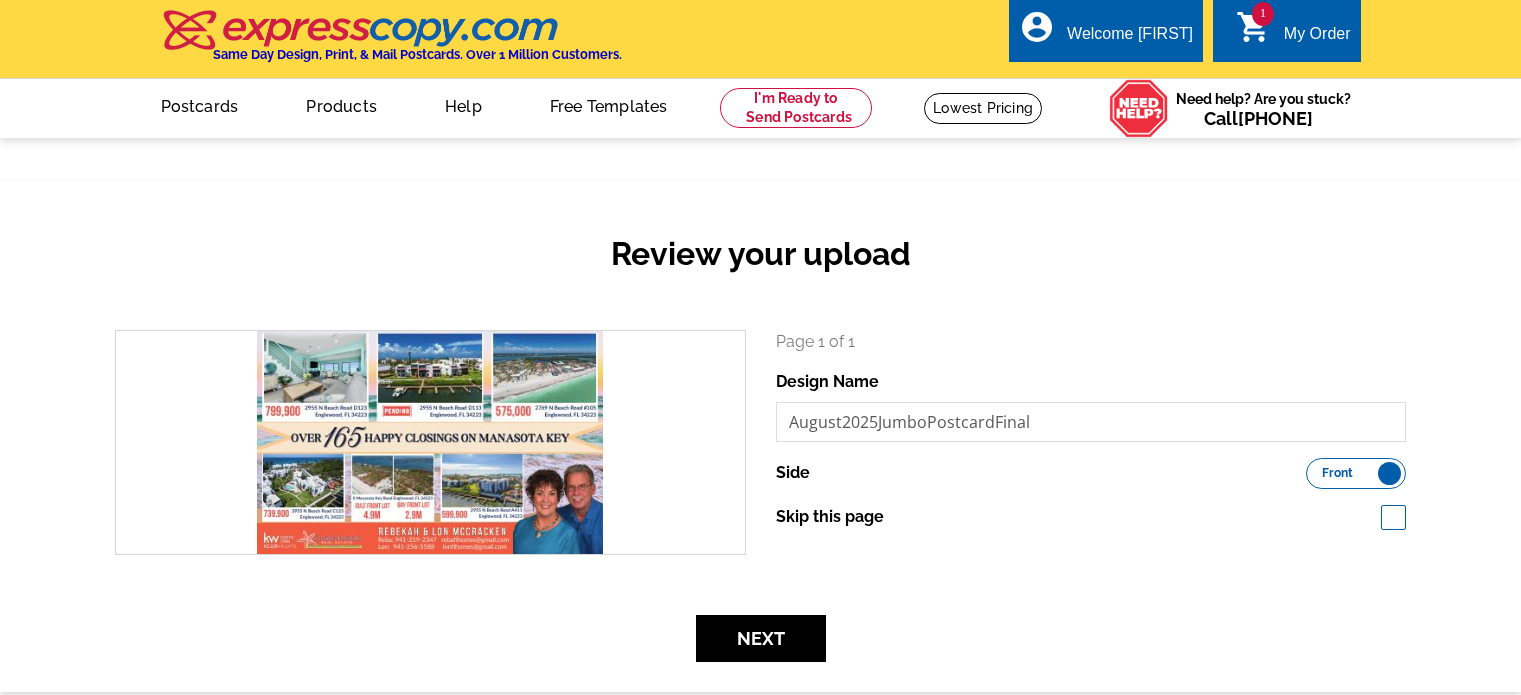 scroll, scrollTop: 0, scrollLeft: 0, axis: both 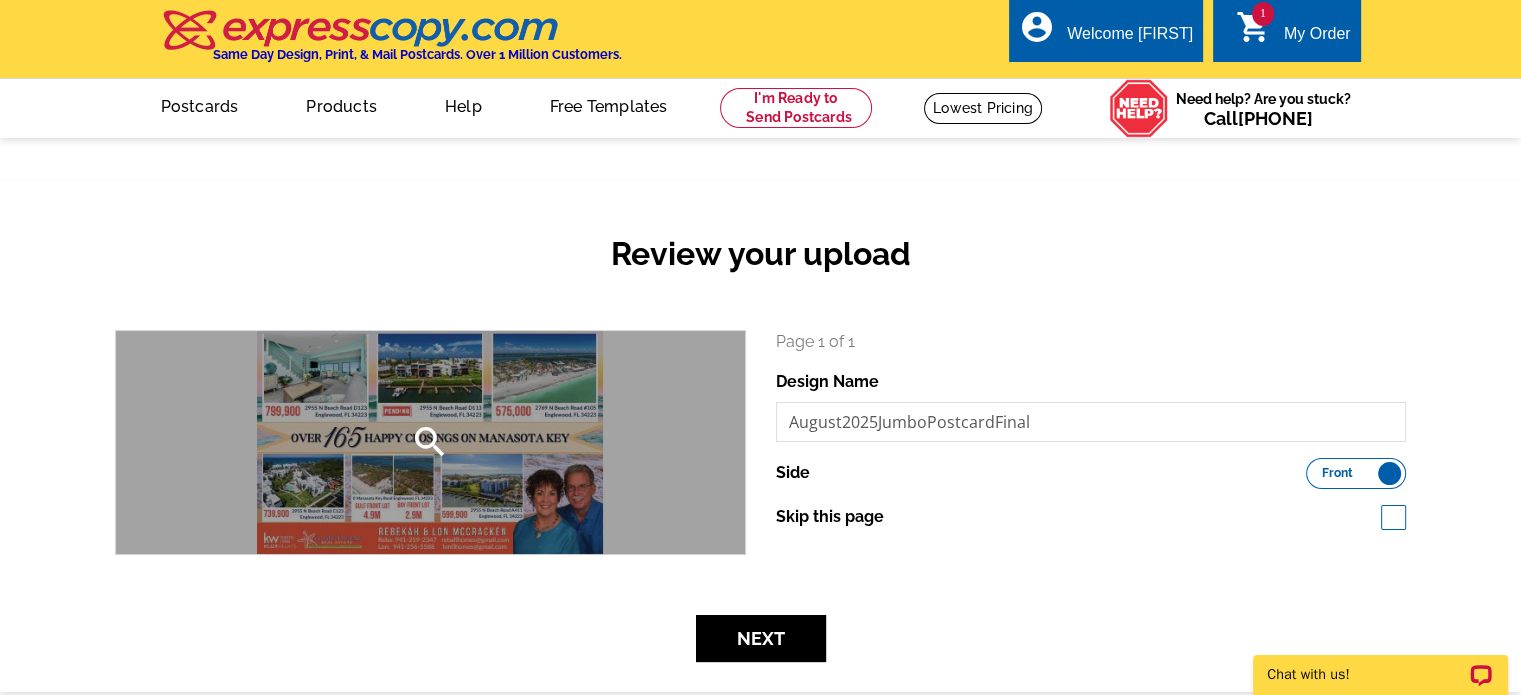 click on "search" at bounding box center (430, 442) 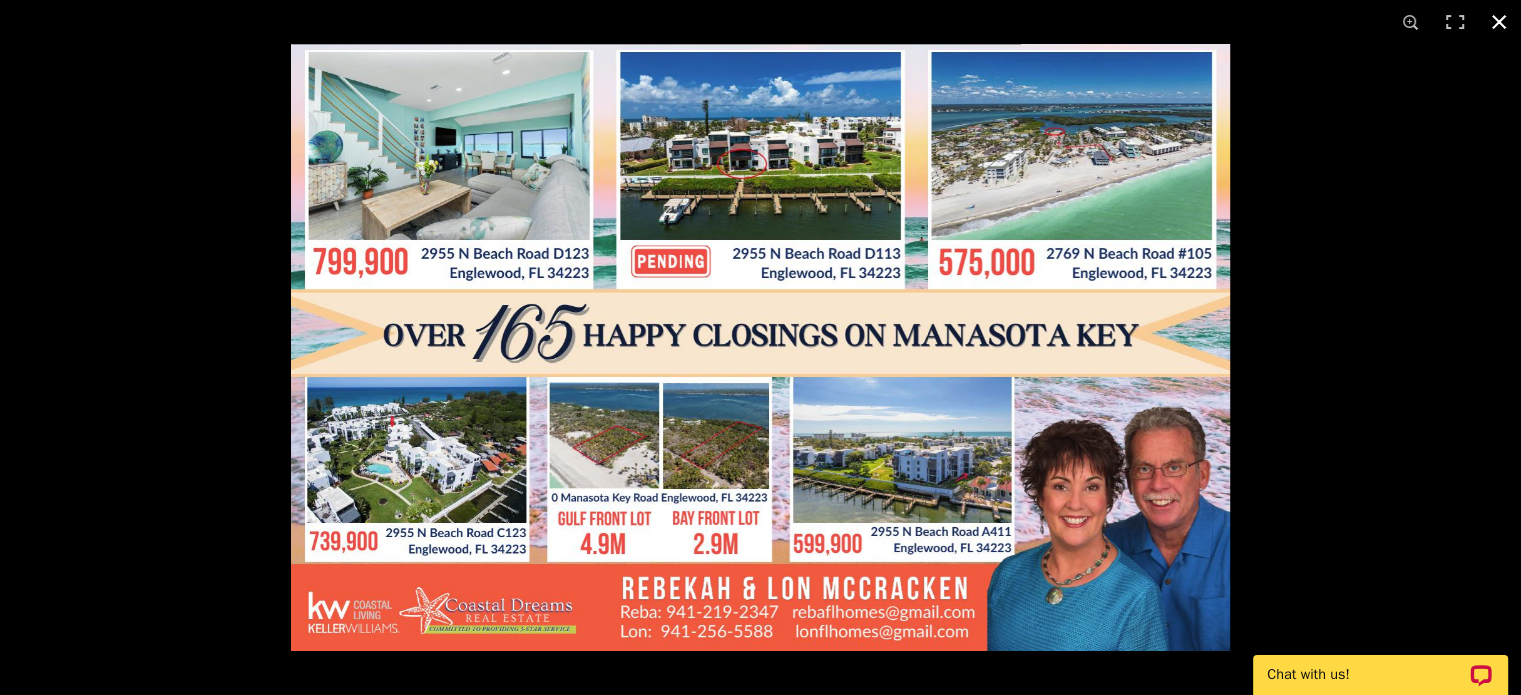 click at bounding box center [1499, 22] 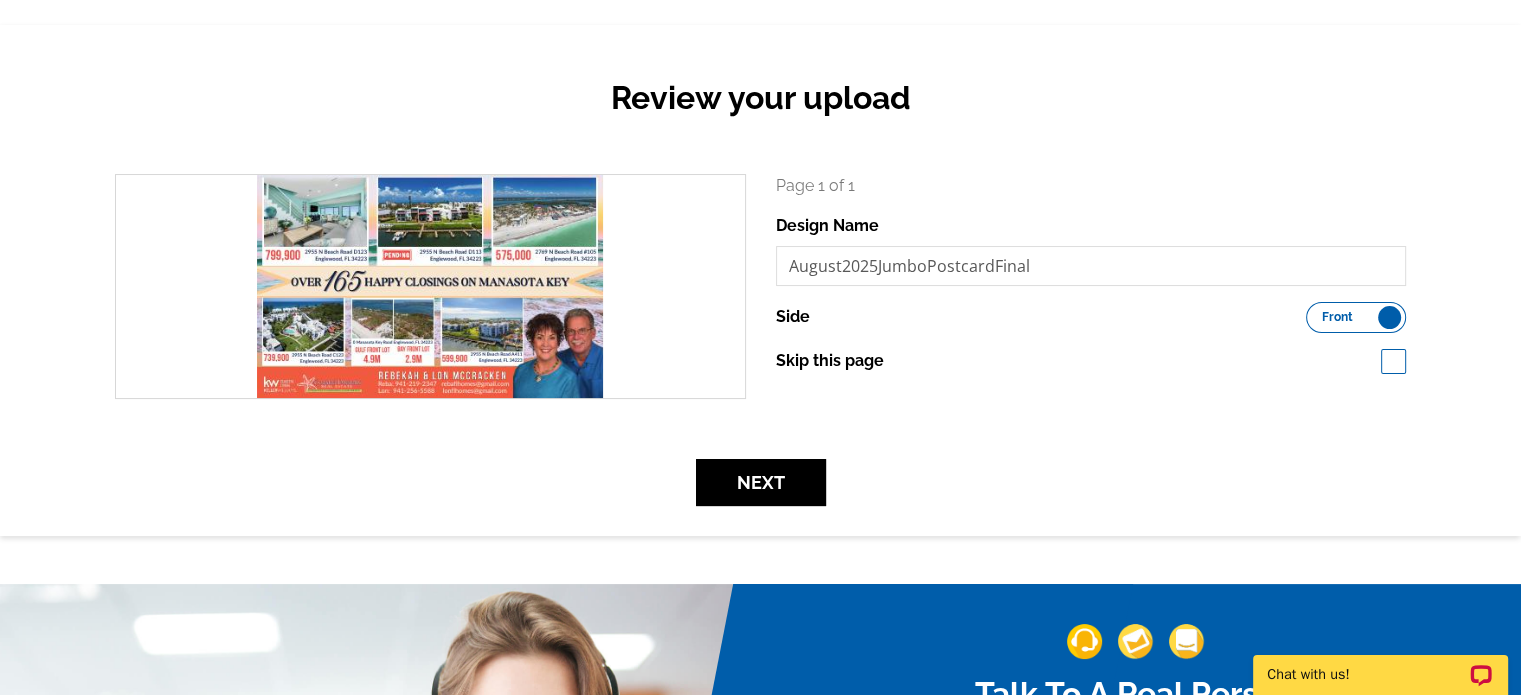 scroll, scrollTop: 160, scrollLeft: 0, axis: vertical 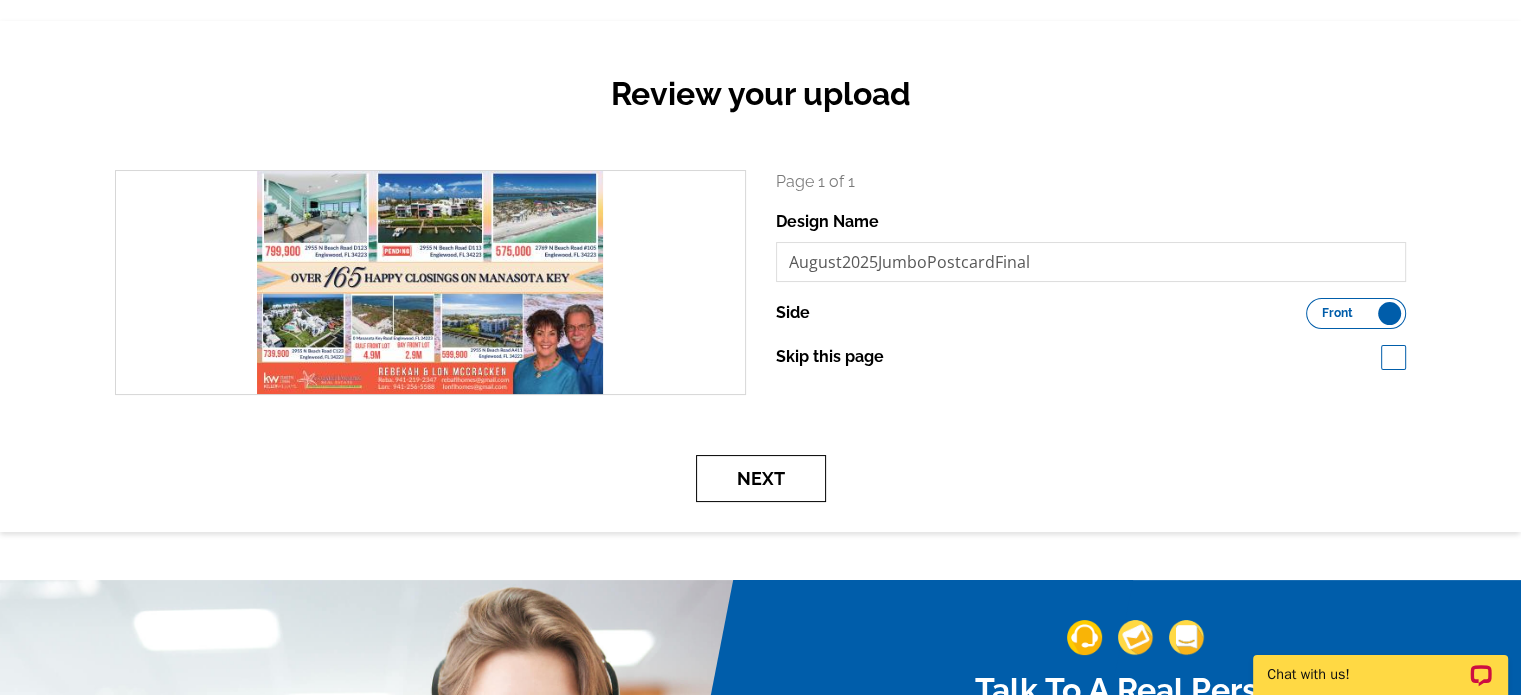 click on "Next" at bounding box center [761, 478] 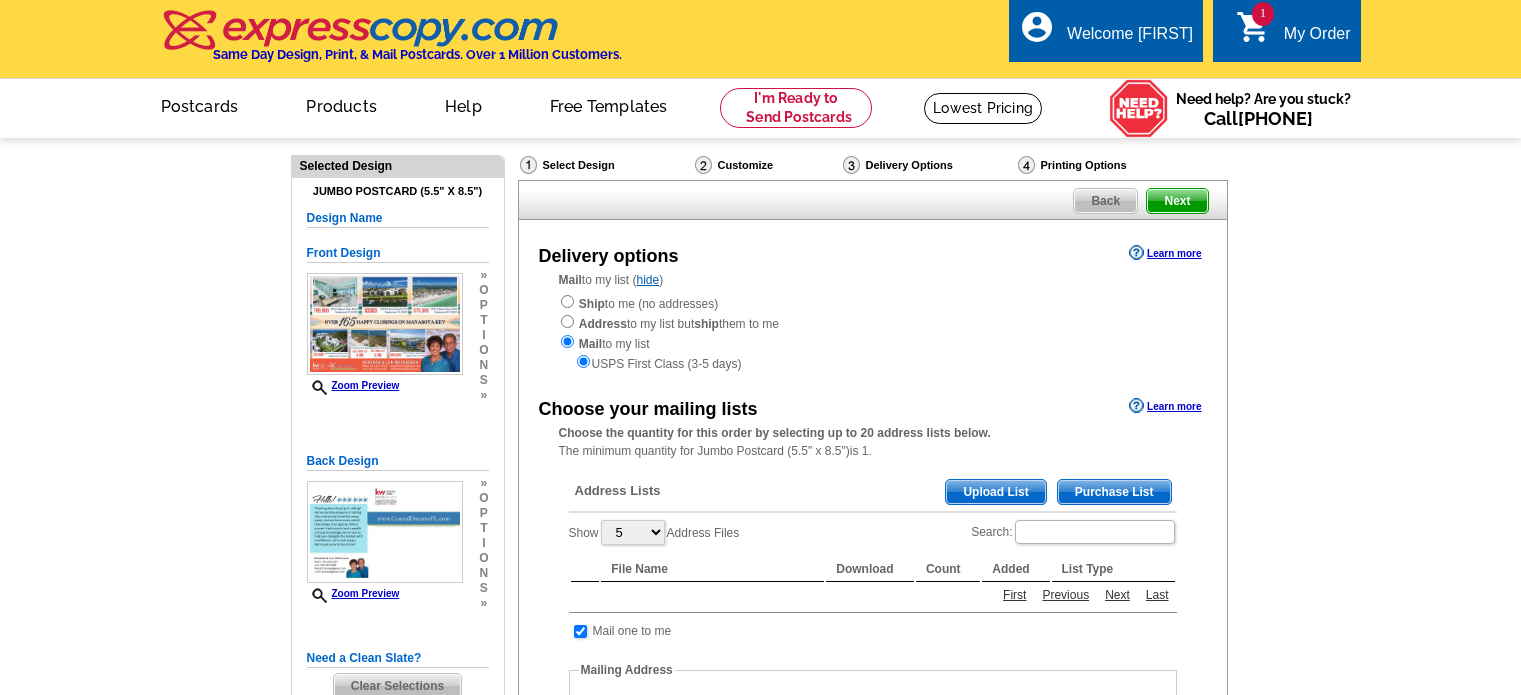 scroll, scrollTop: 0, scrollLeft: 0, axis: both 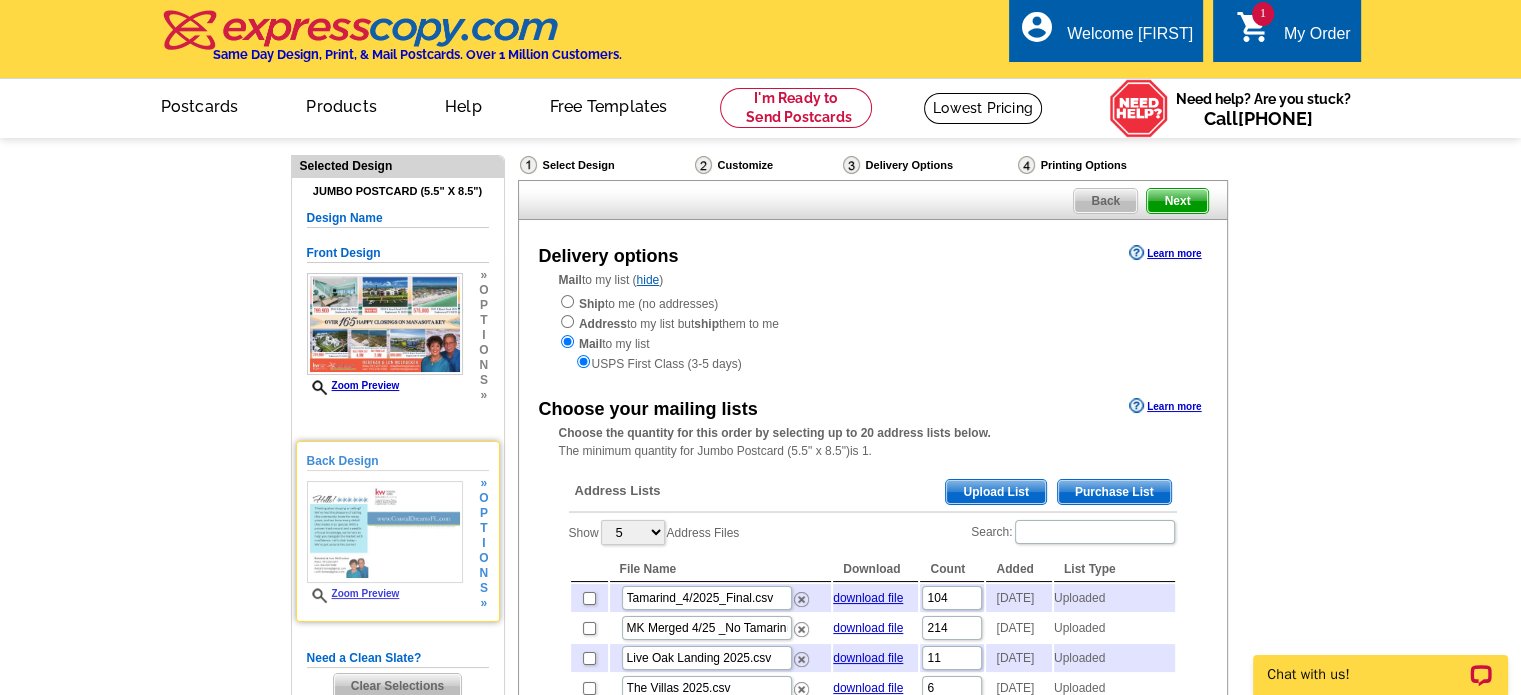 click at bounding box center (385, 532) 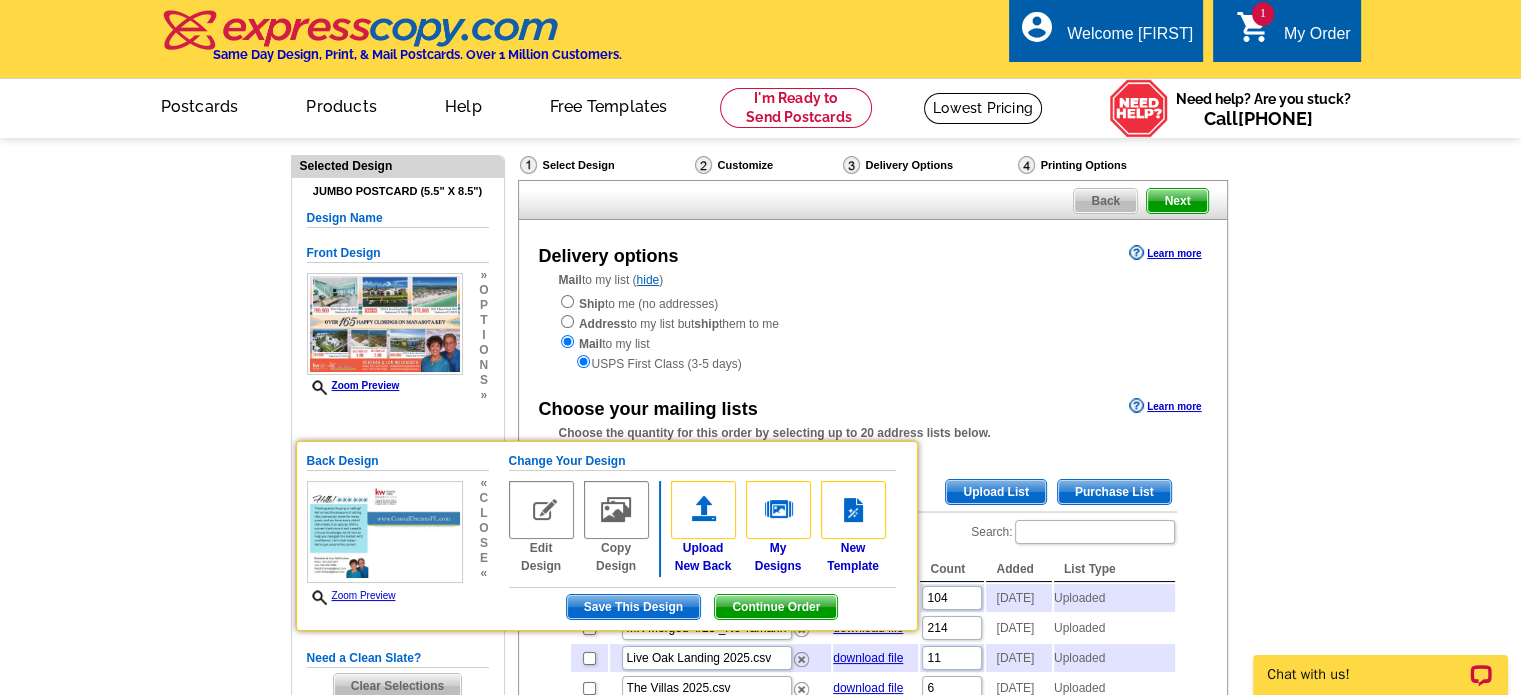 click on "Need Help? call [PHONE],  chat  with support, or have our designers make something custom just for you!
Got it, no need for the selection guide next time.
Show Results
Selected Design
Jumbo Postcard (5.5" x 8.5")
Design Name
Front Design
Zoom Preview
»
o
p
t
i
o
n
s
»
« c" at bounding box center [760, 786] 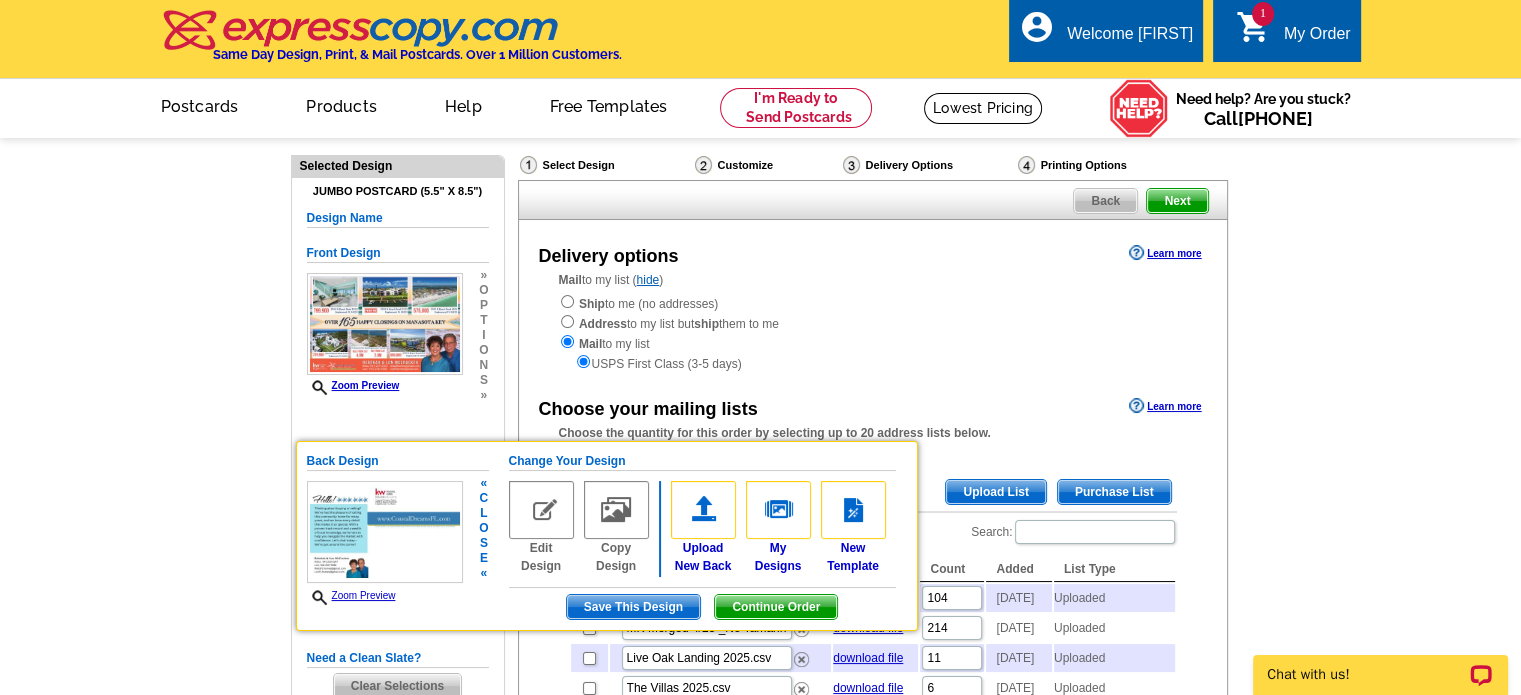 click on "Continue Order" at bounding box center [776, 607] 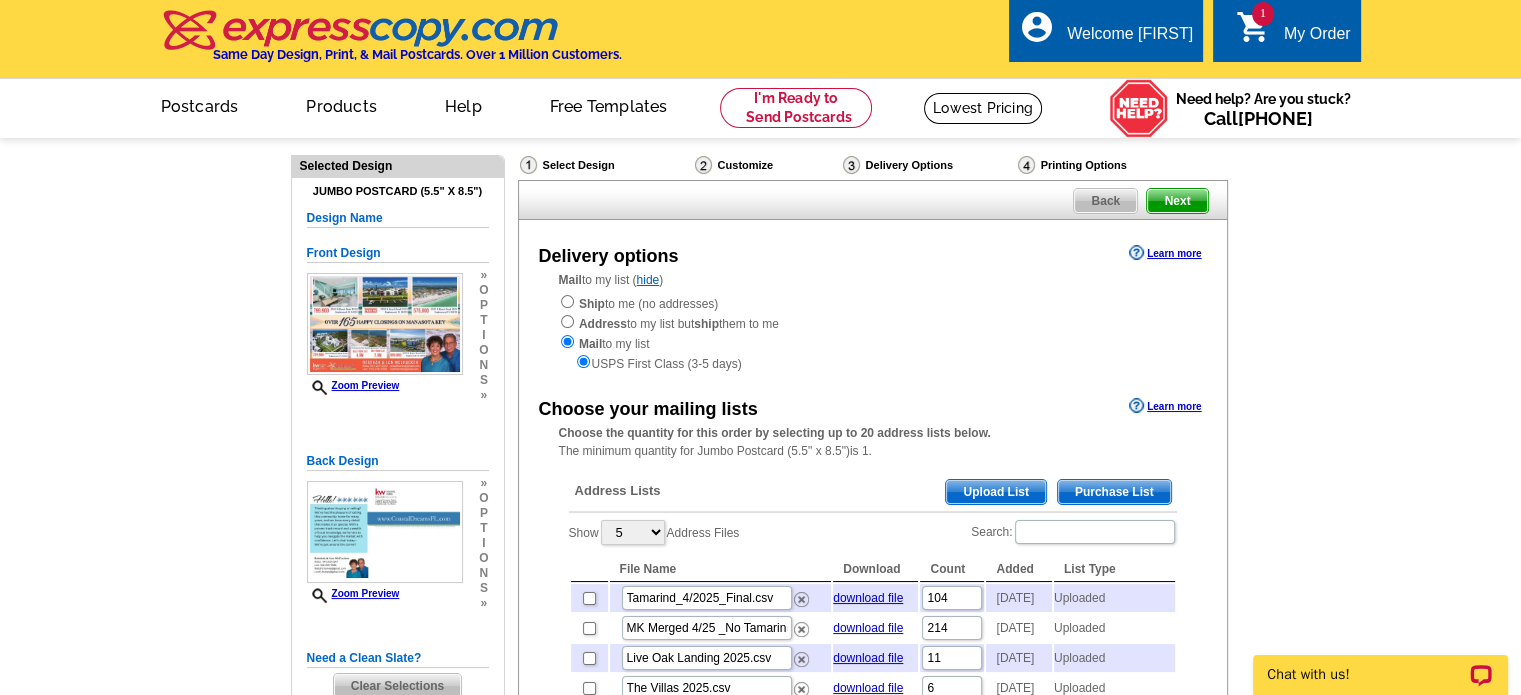 scroll, scrollTop: 242, scrollLeft: 0, axis: vertical 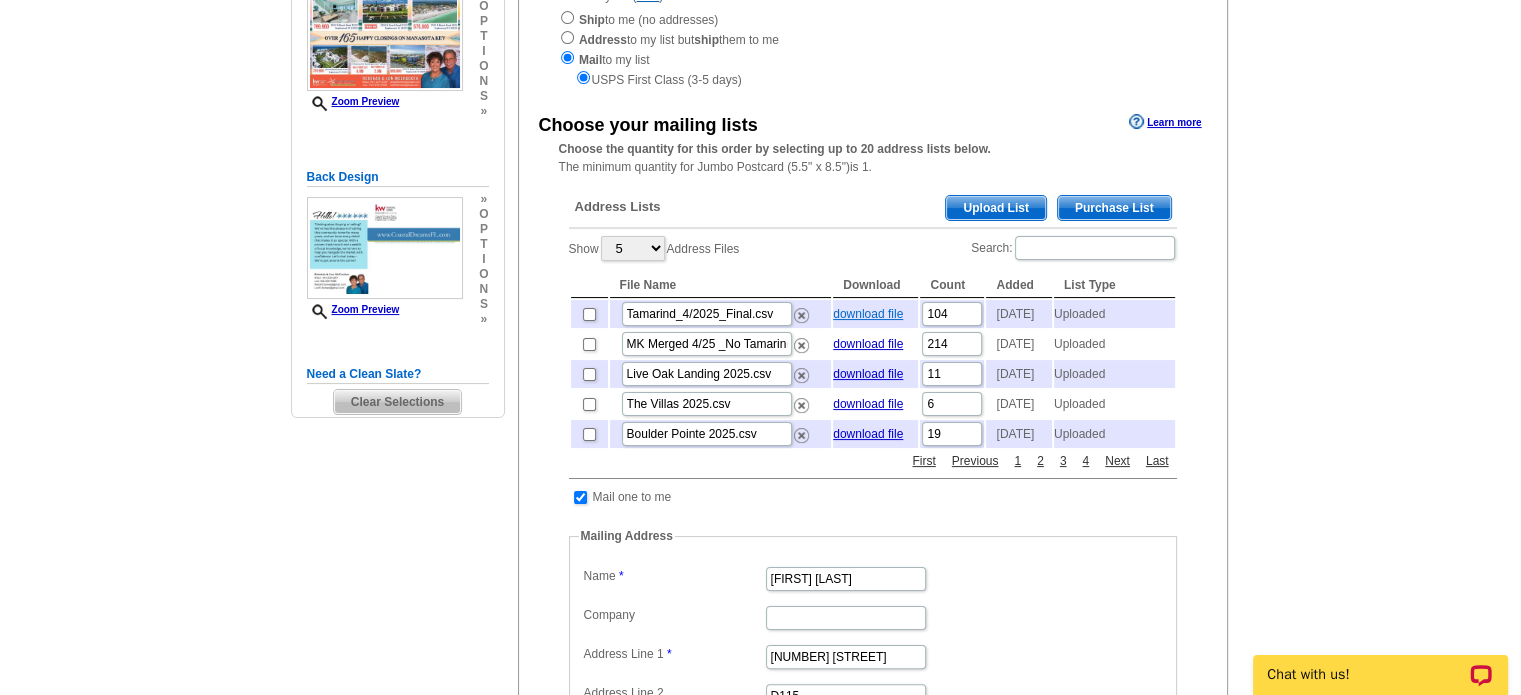 click on "download file" at bounding box center [868, 314] 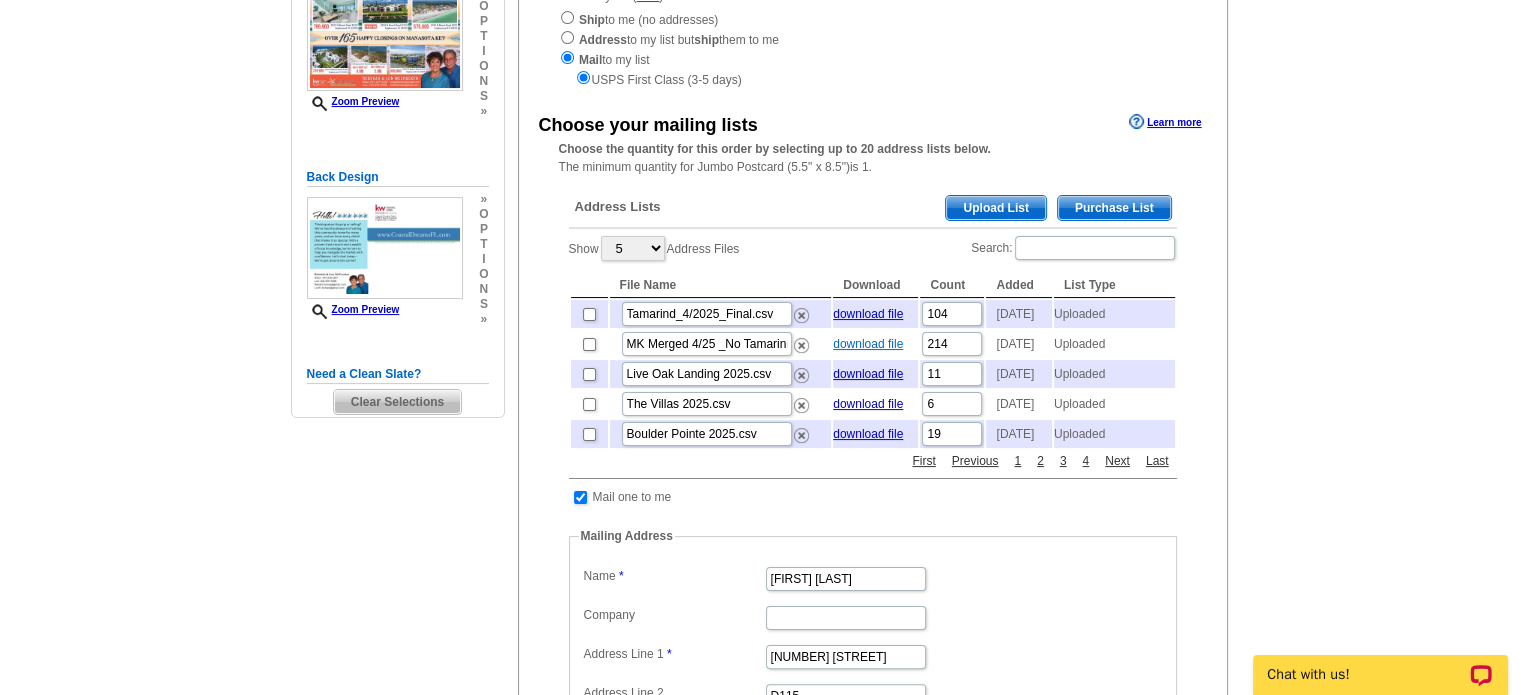 click on "download file" at bounding box center [868, 344] 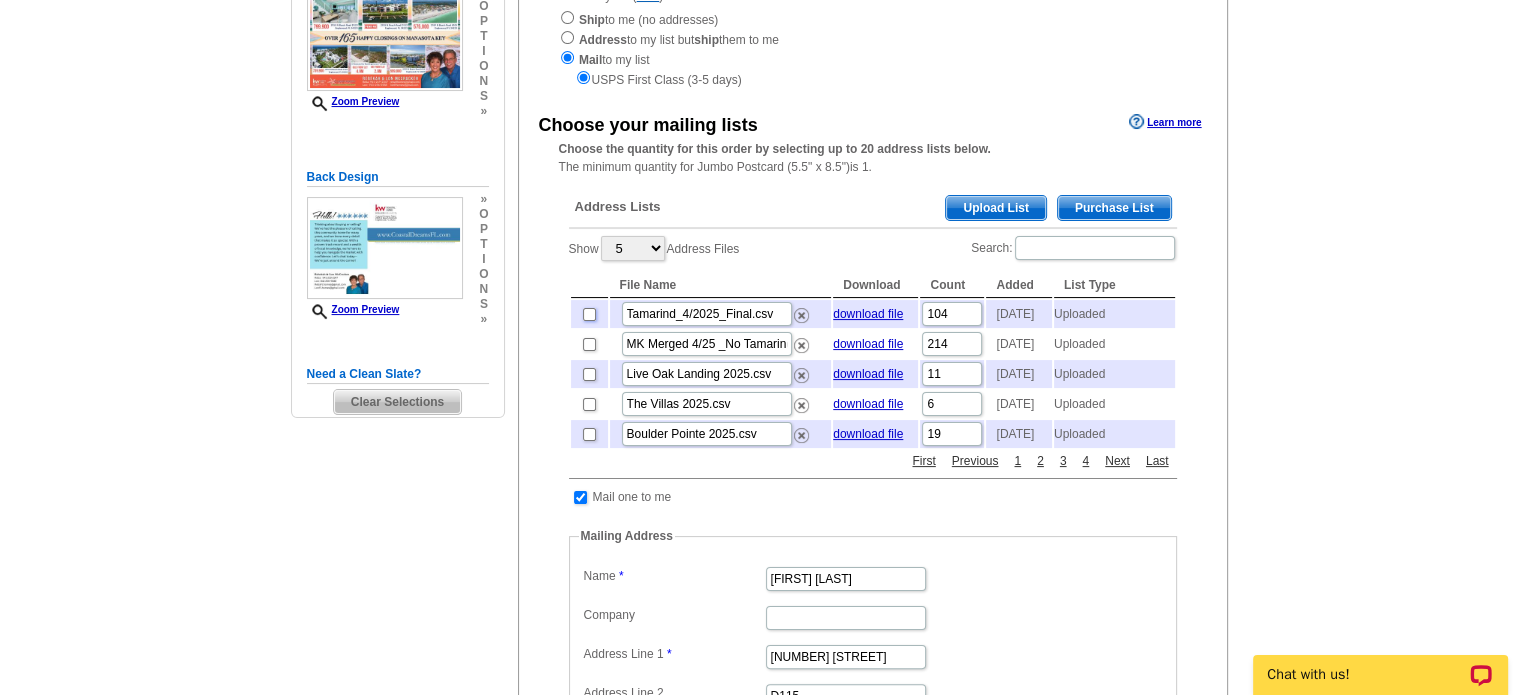 click at bounding box center [589, 314] 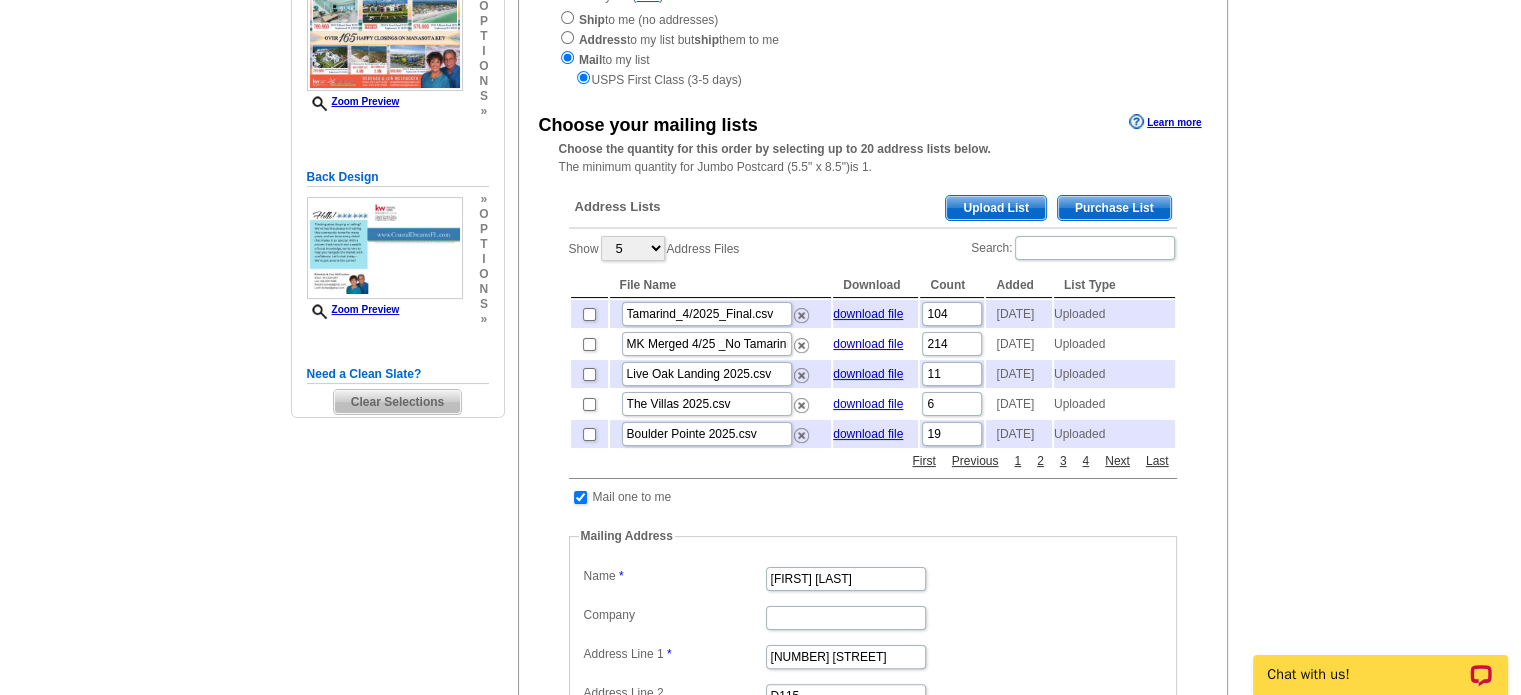 checkbox on "true" 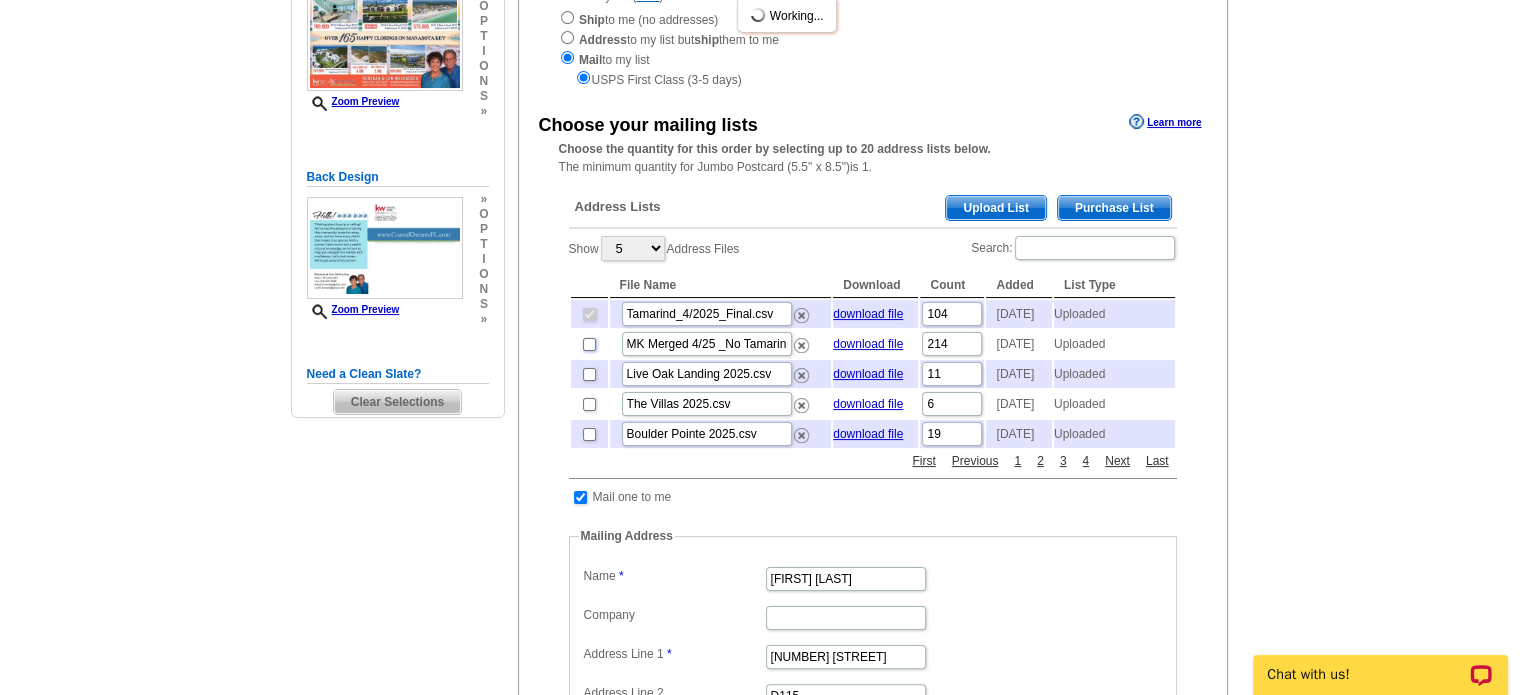 click at bounding box center [589, 344] 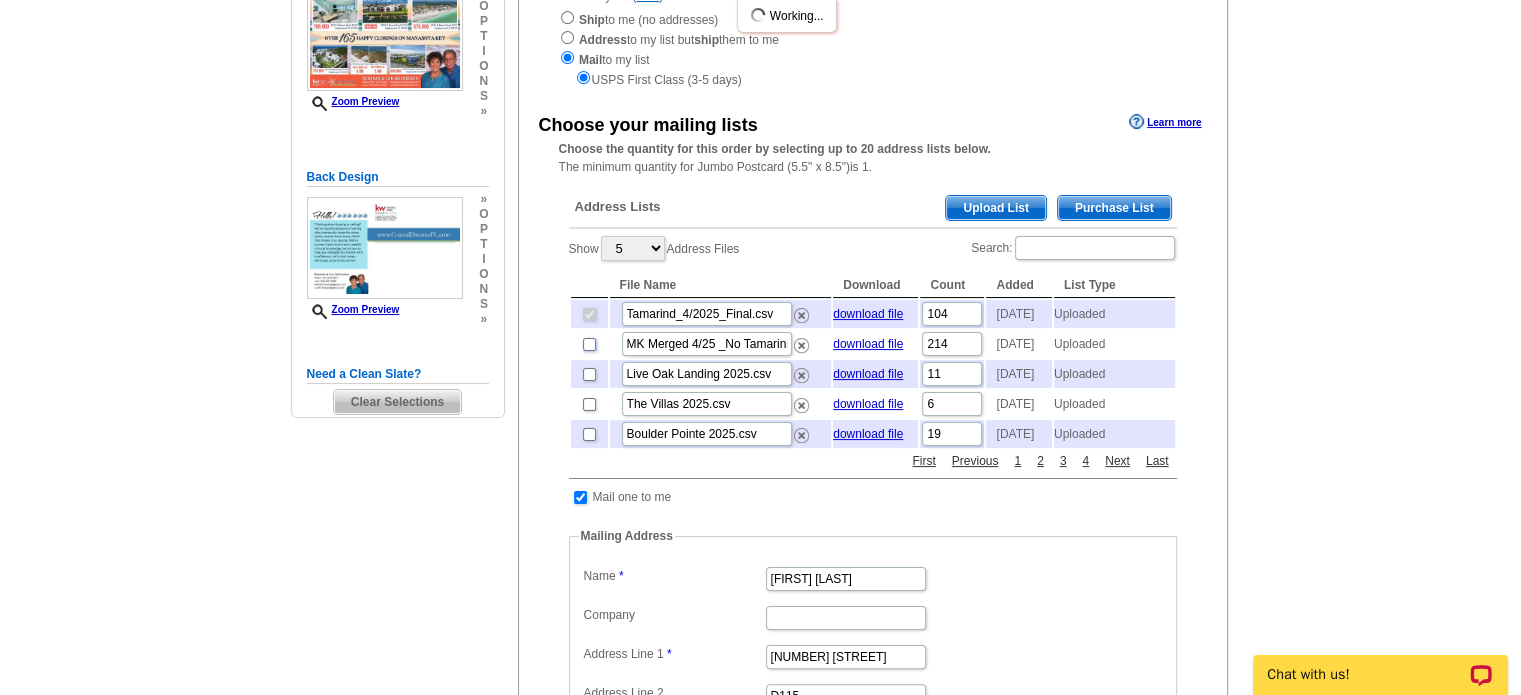 checkbox on "true" 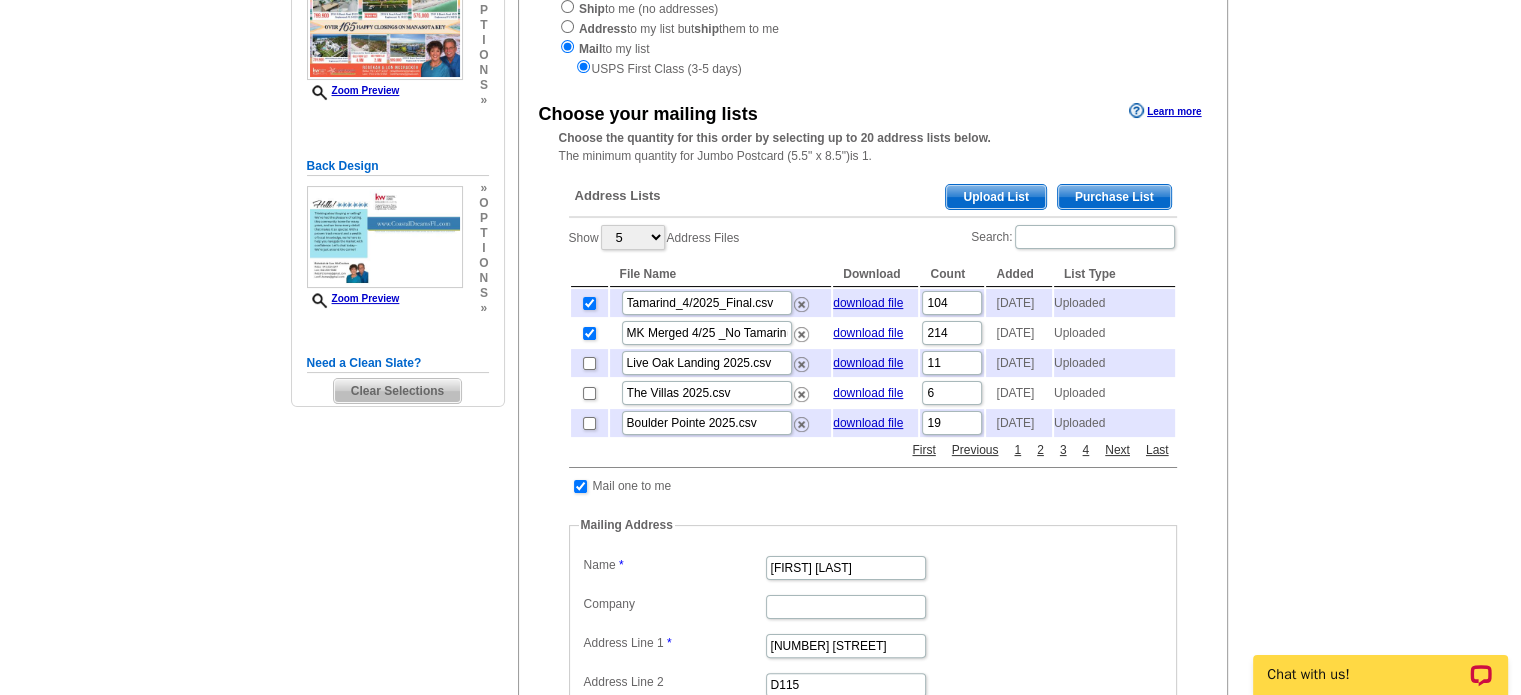 scroll, scrollTop: 296, scrollLeft: 0, axis: vertical 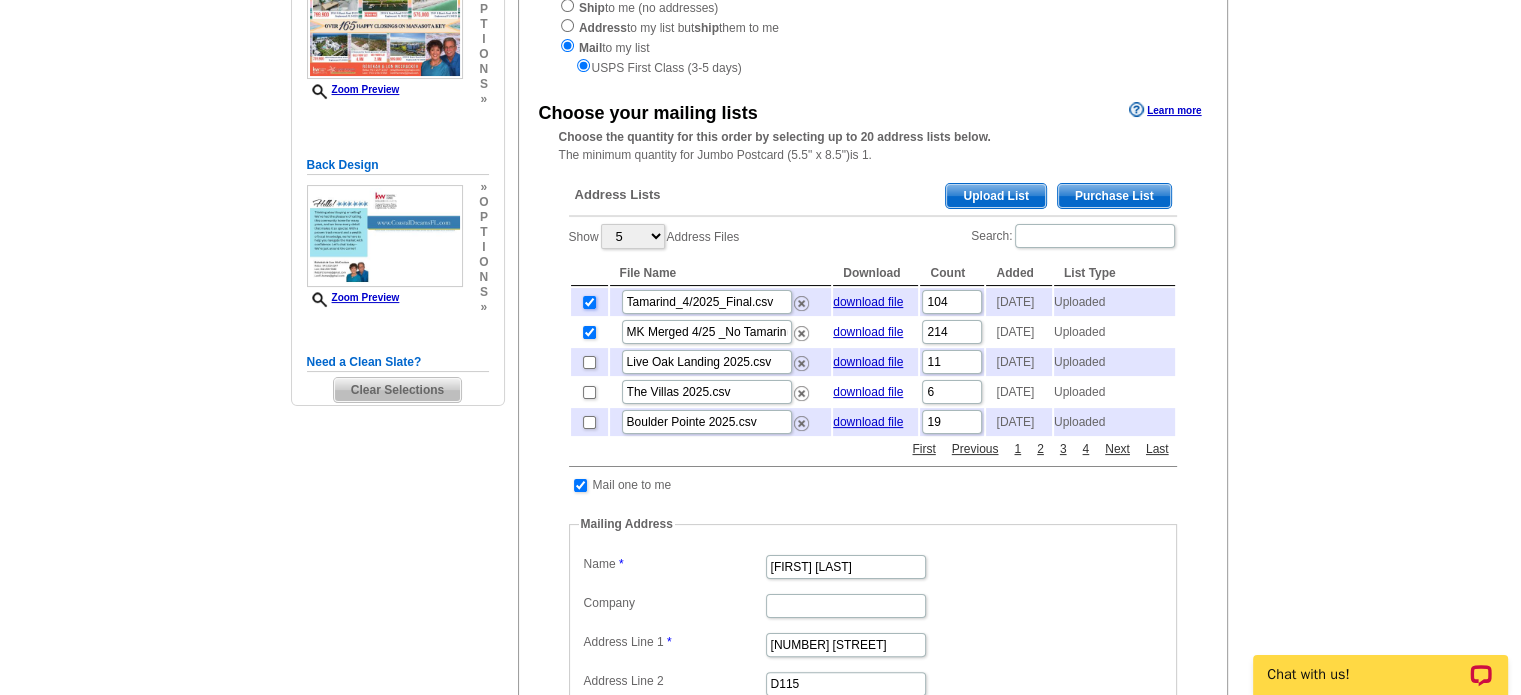 click at bounding box center [589, 302] 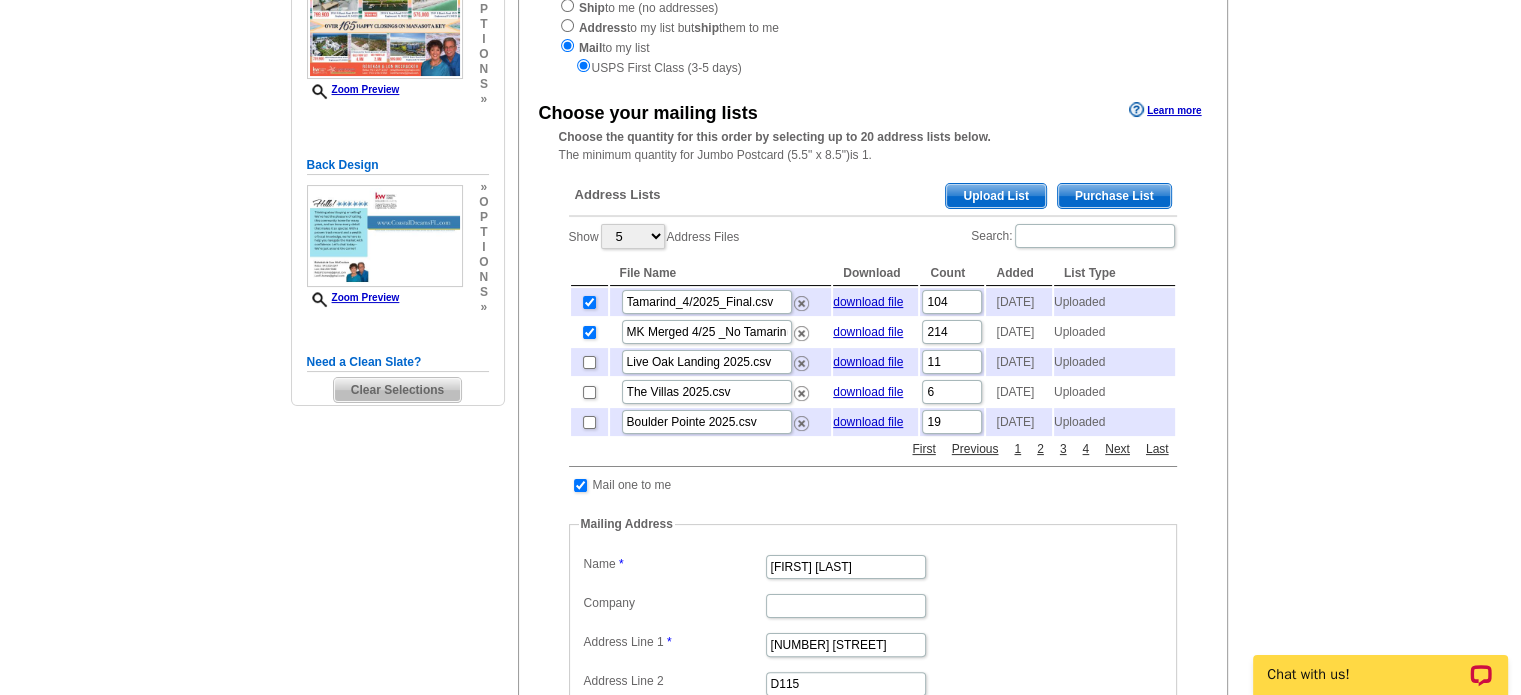 checkbox on "false" 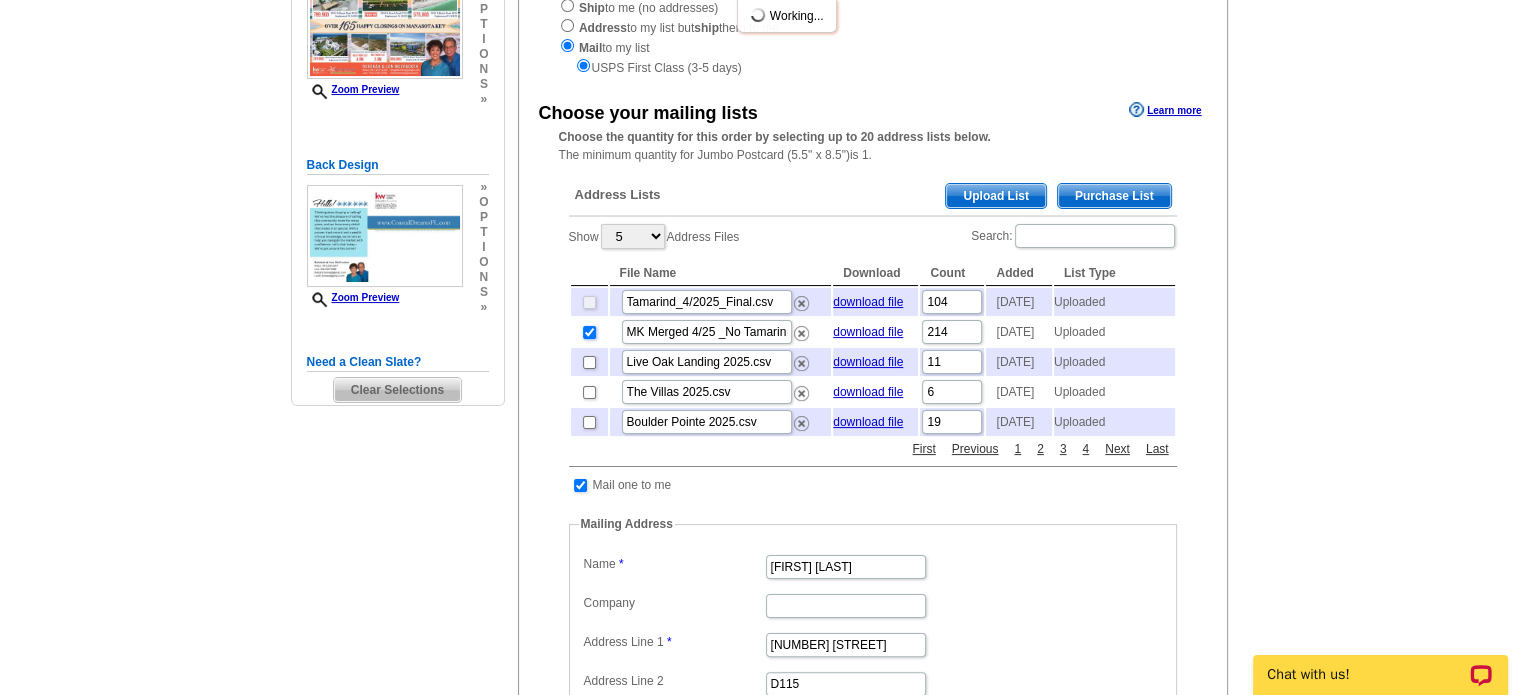click at bounding box center [589, 332] 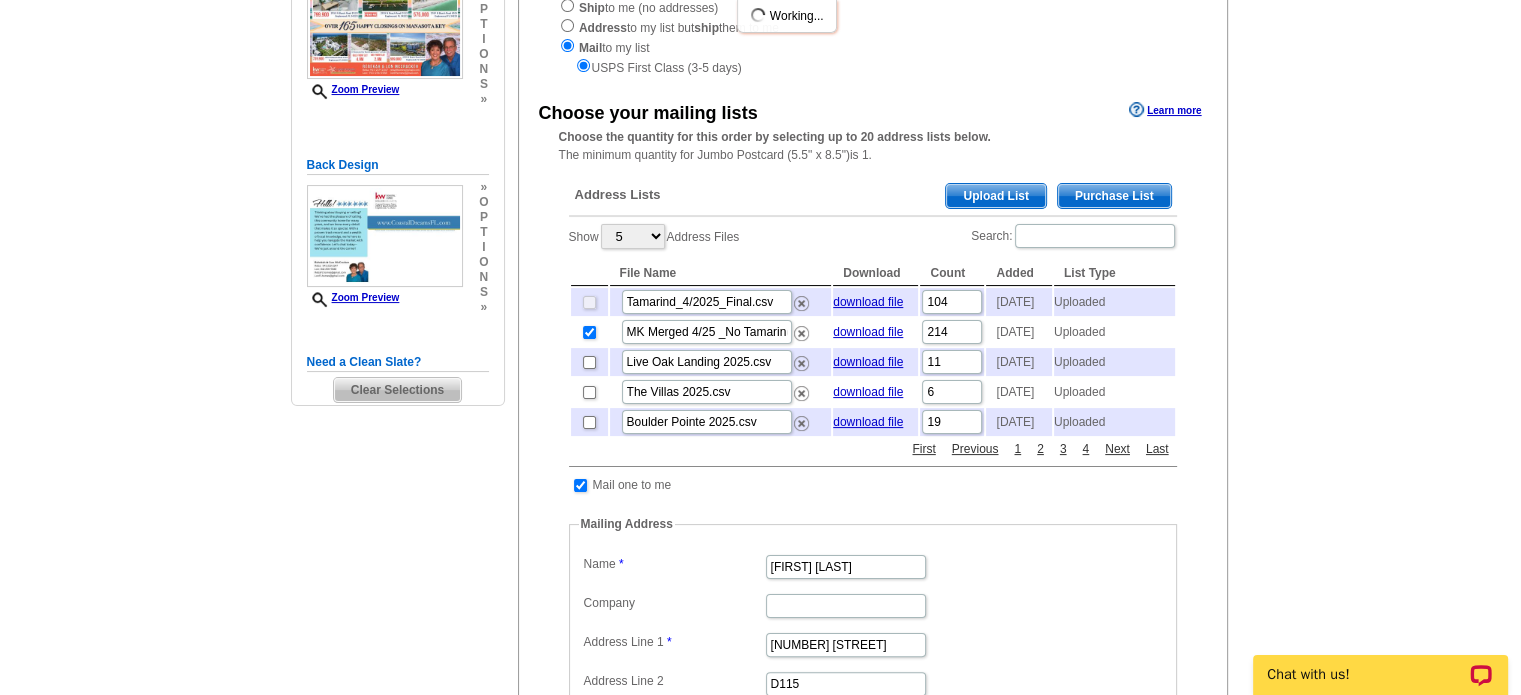 checkbox on "false" 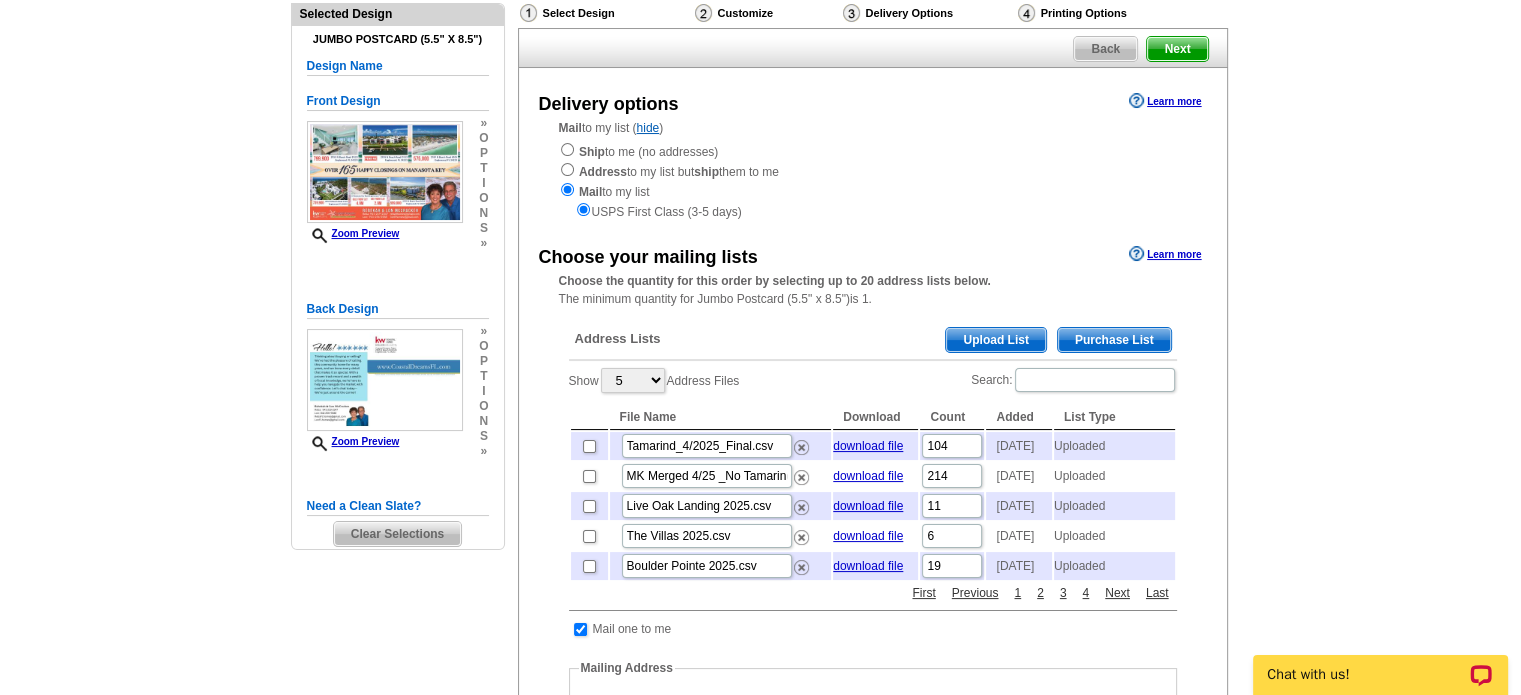 scroll, scrollTop: 208, scrollLeft: 0, axis: vertical 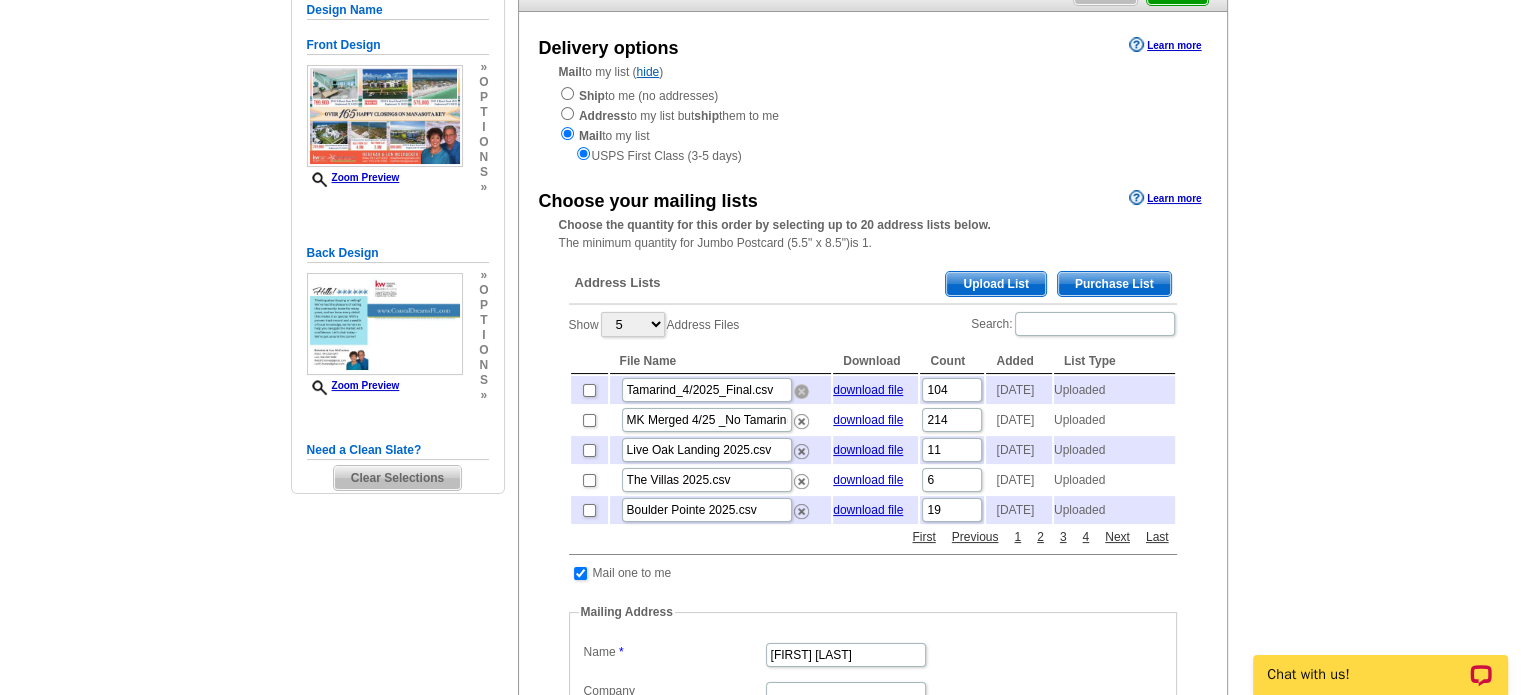click at bounding box center [801, 391] 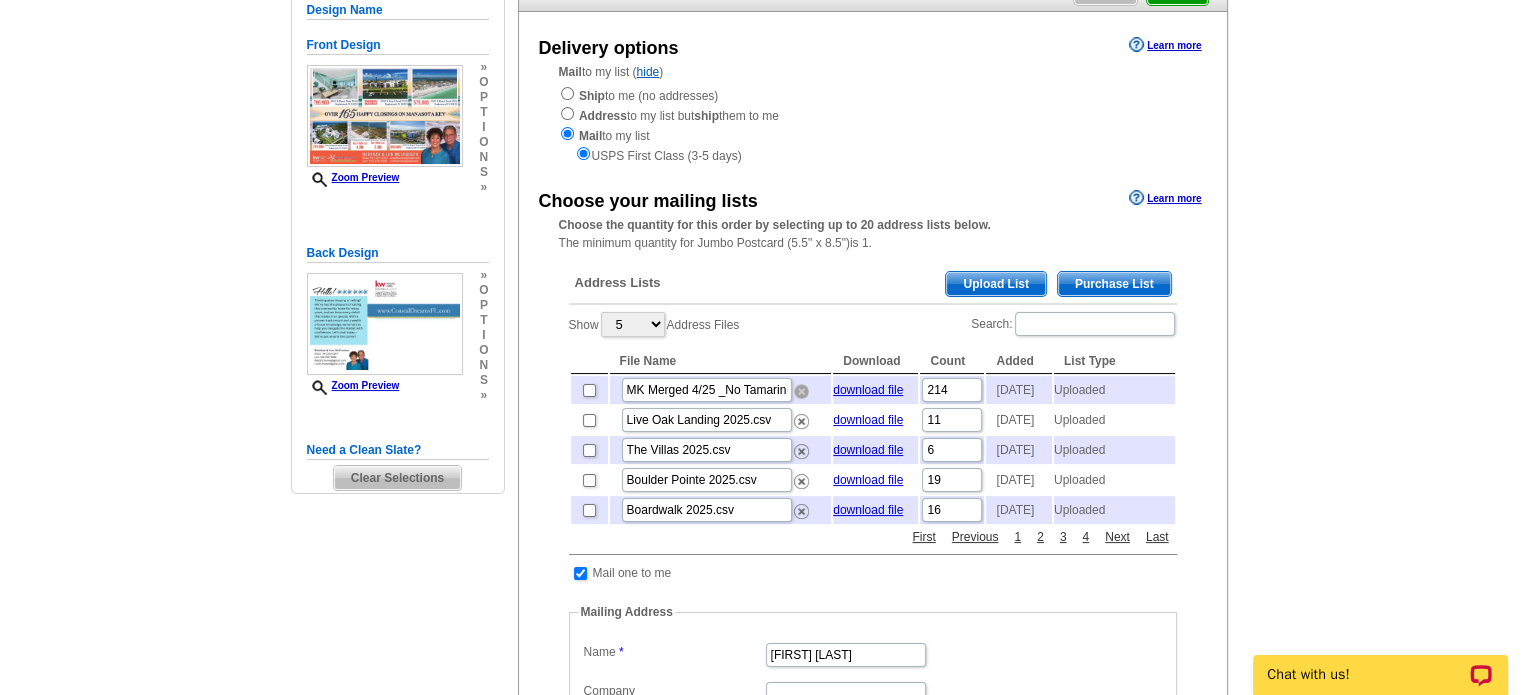 click at bounding box center (801, 391) 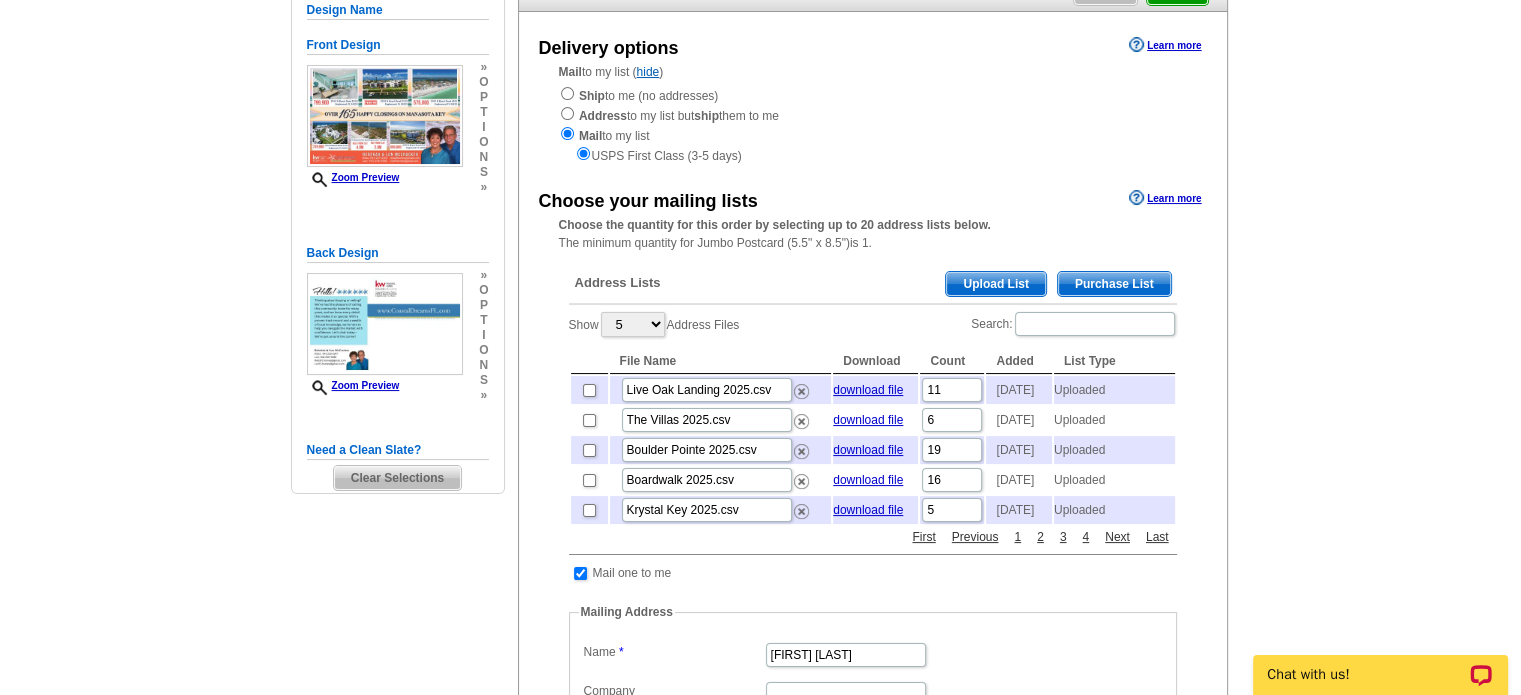 click on "Upload List" at bounding box center (995, 284) 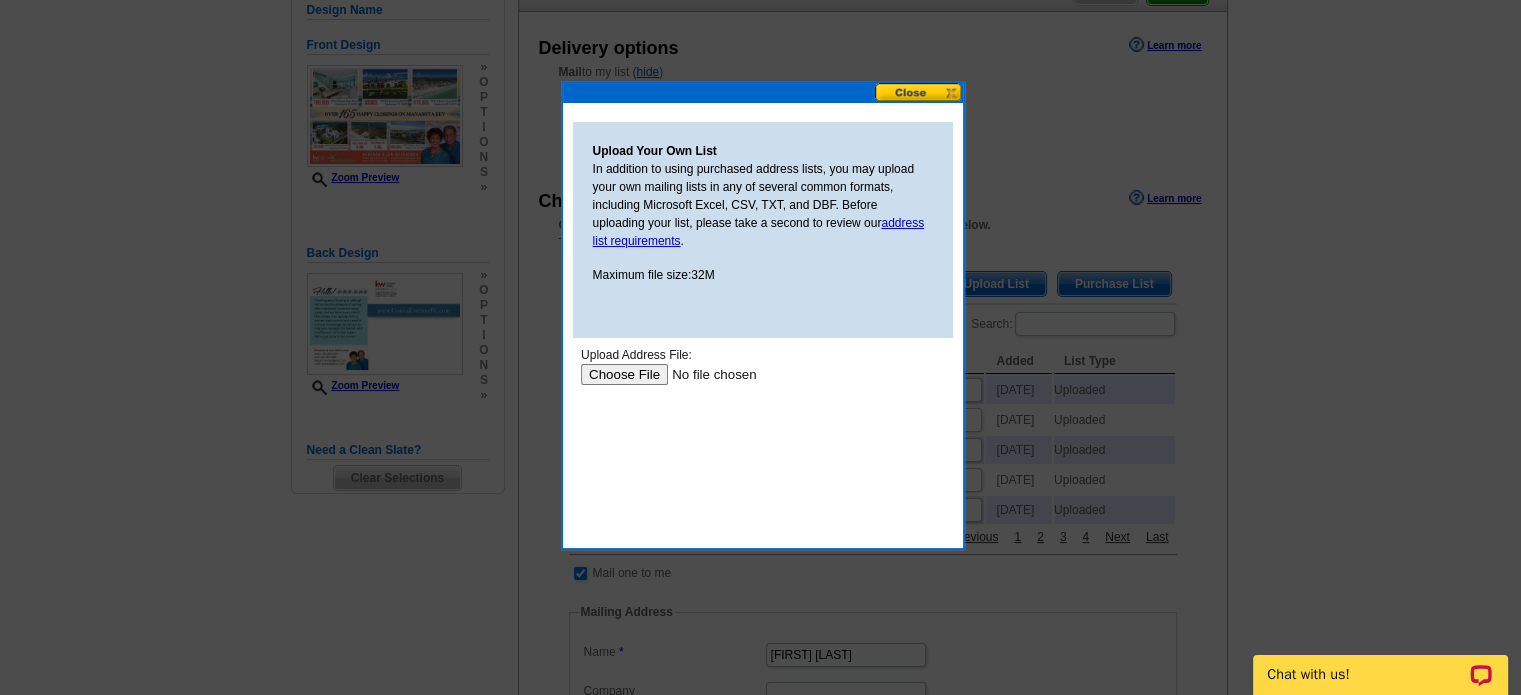 scroll, scrollTop: 0, scrollLeft: 0, axis: both 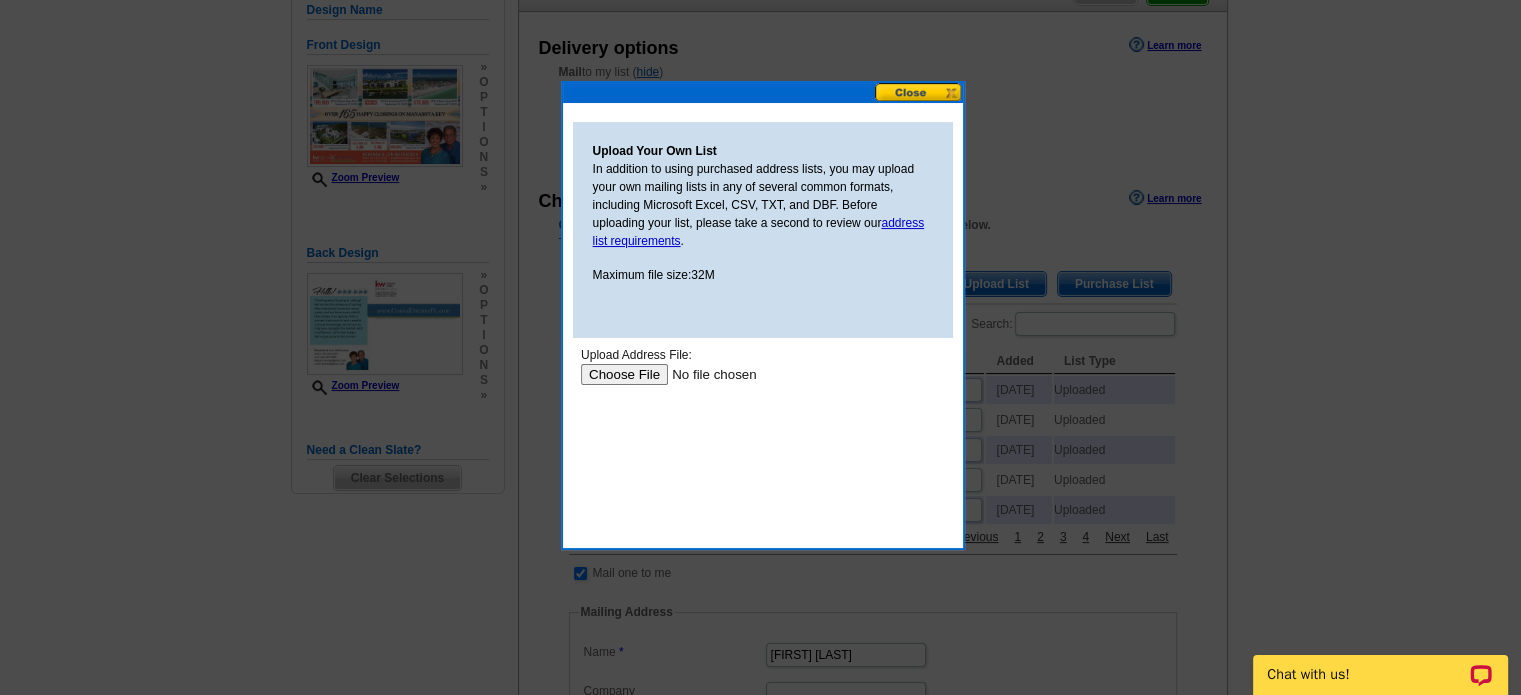 click at bounding box center [706, 373] 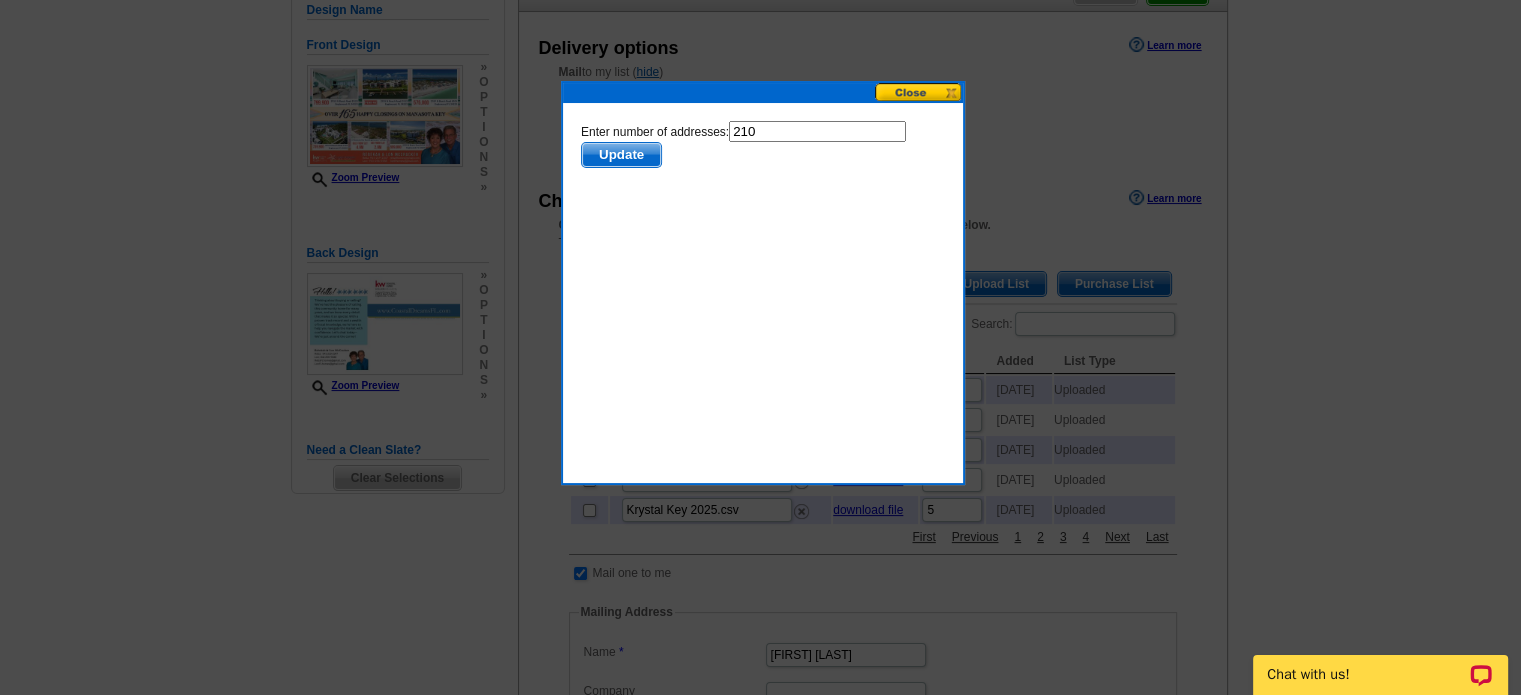 scroll, scrollTop: 0, scrollLeft: 0, axis: both 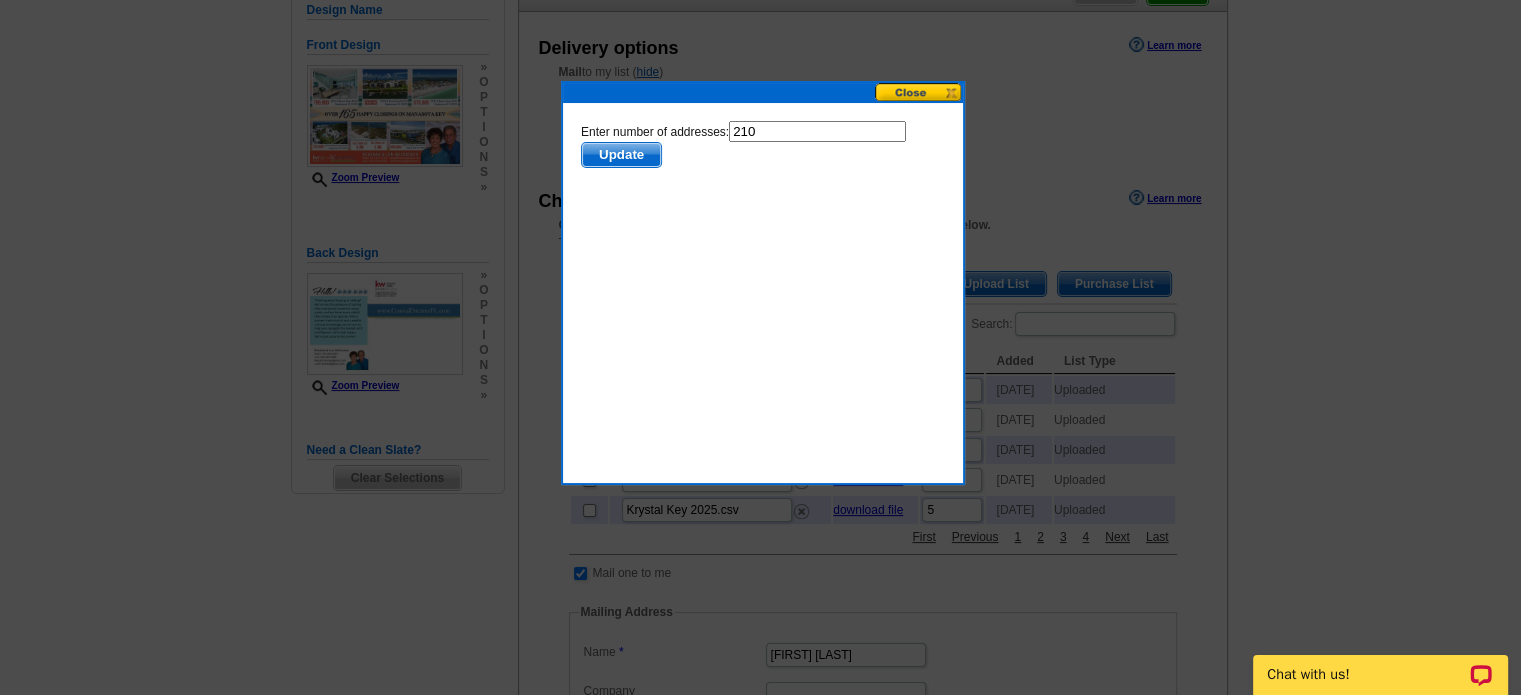 click on "Update" at bounding box center (620, 154) 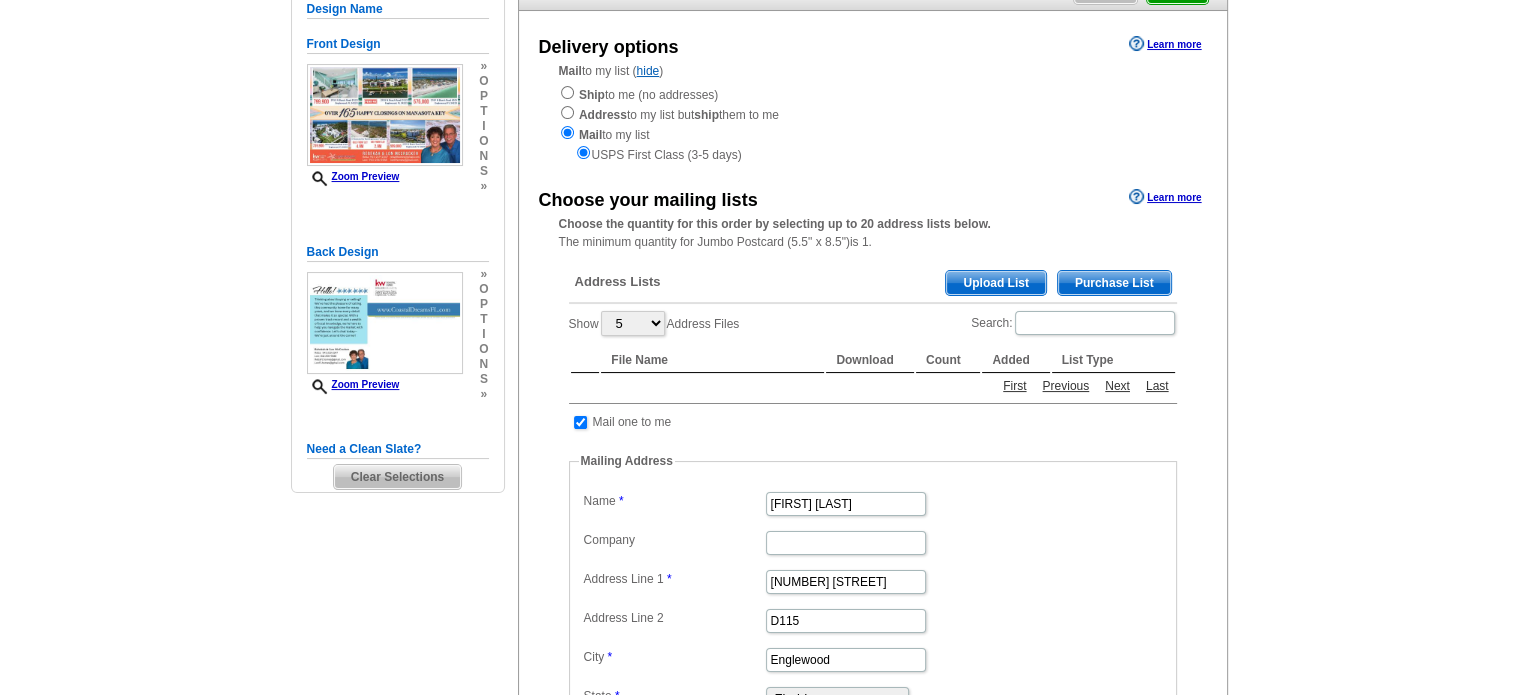 scroll, scrollTop: 208, scrollLeft: 0, axis: vertical 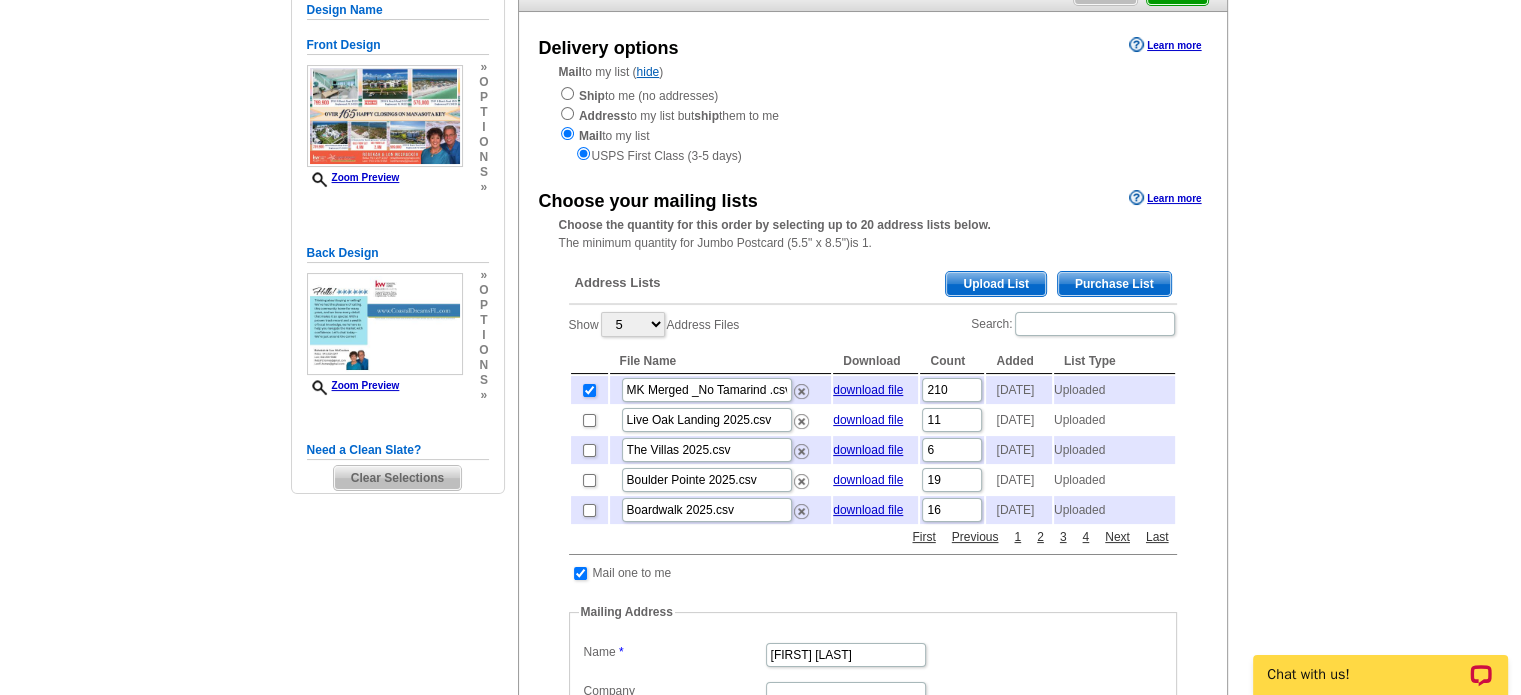 click on "Upload List" at bounding box center [995, 284] 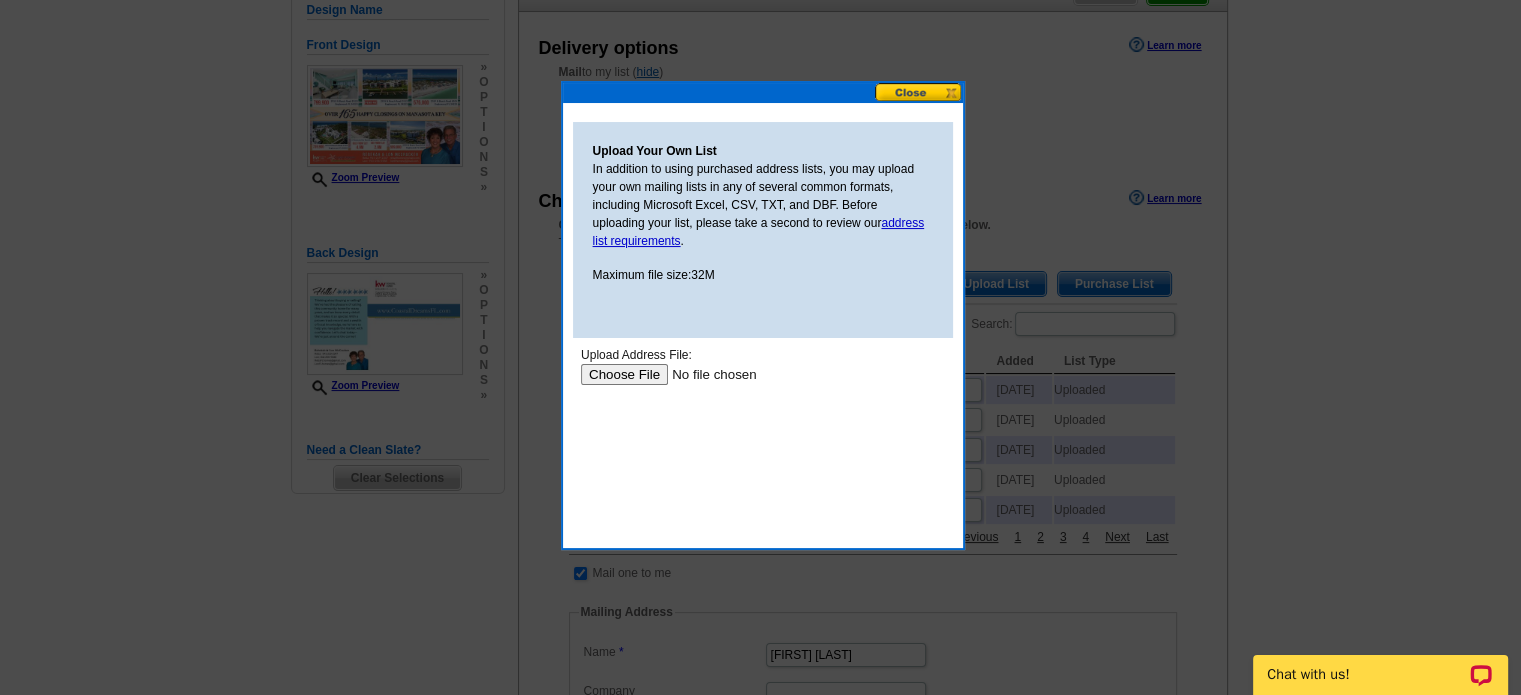 scroll, scrollTop: 0, scrollLeft: 0, axis: both 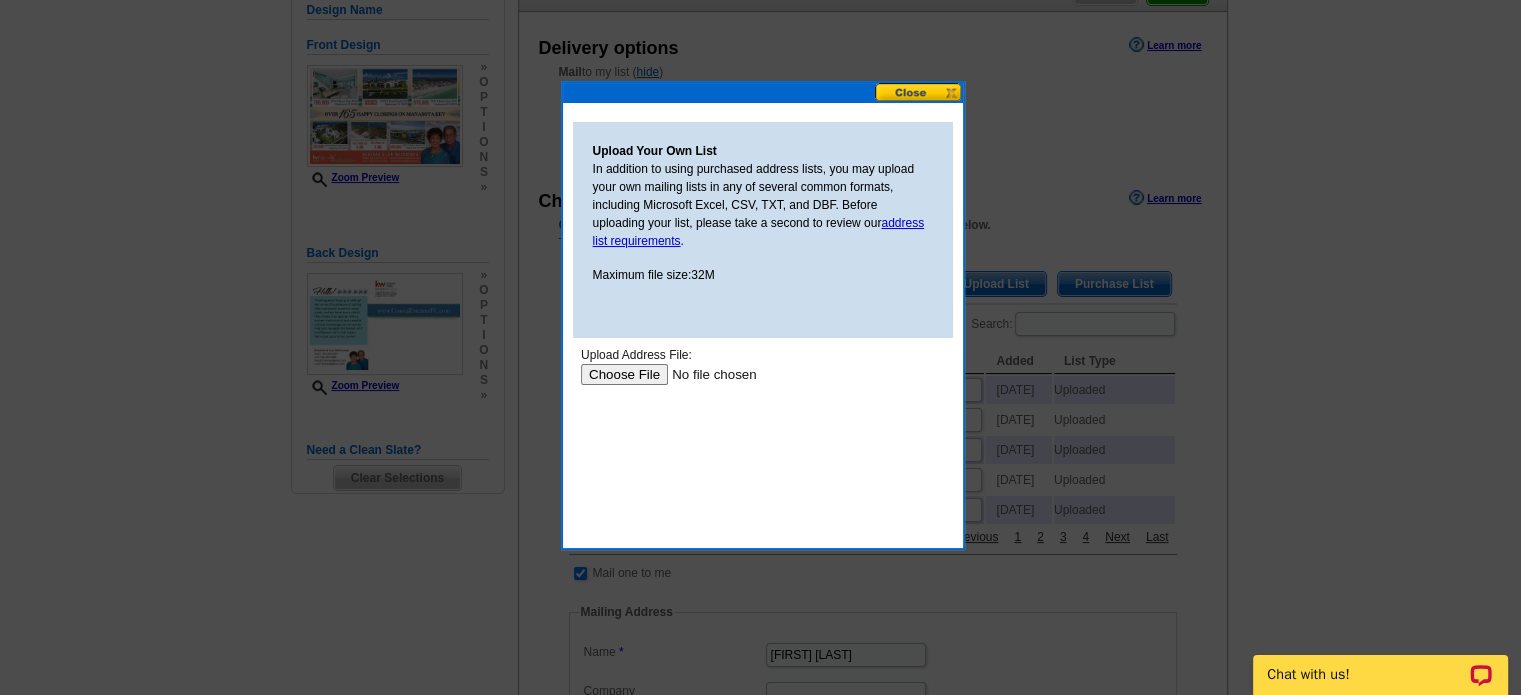 click at bounding box center [706, 373] 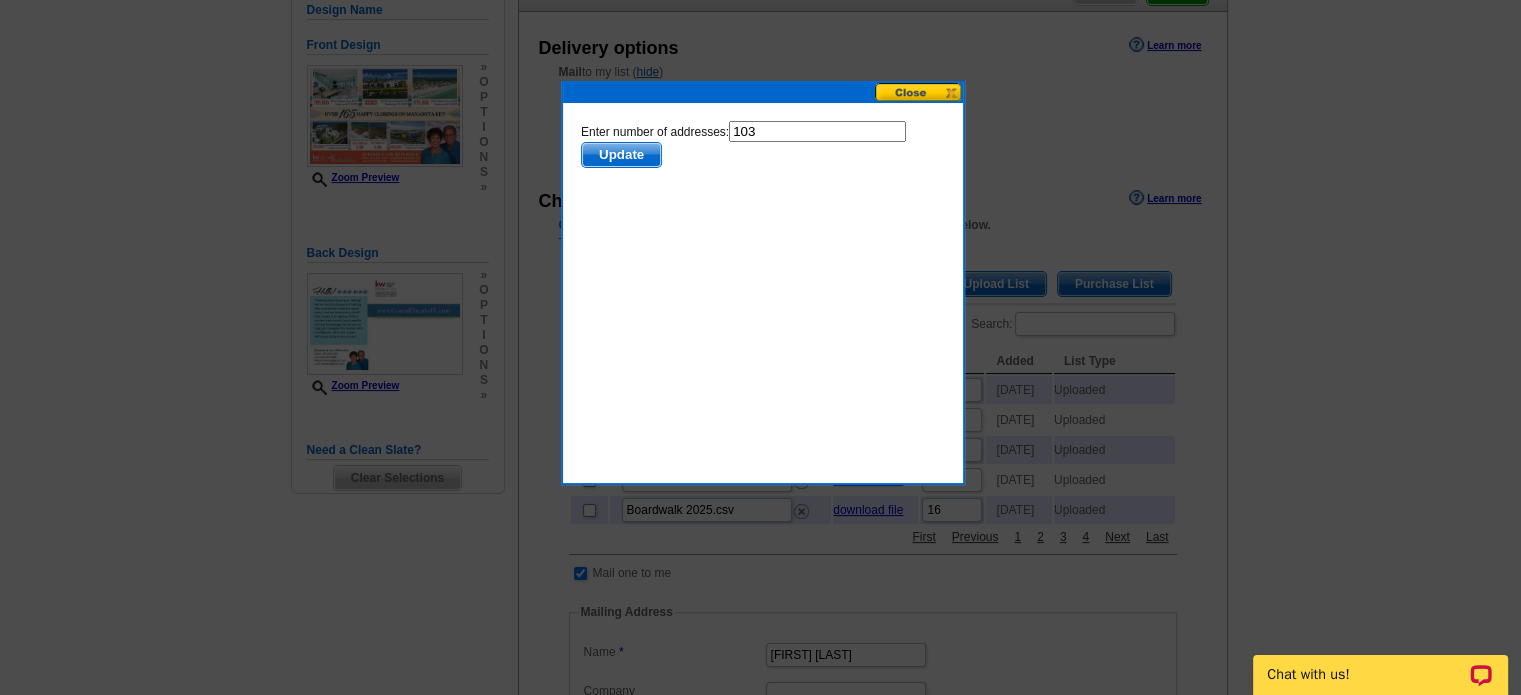 scroll, scrollTop: 0, scrollLeft: 0, axis: both 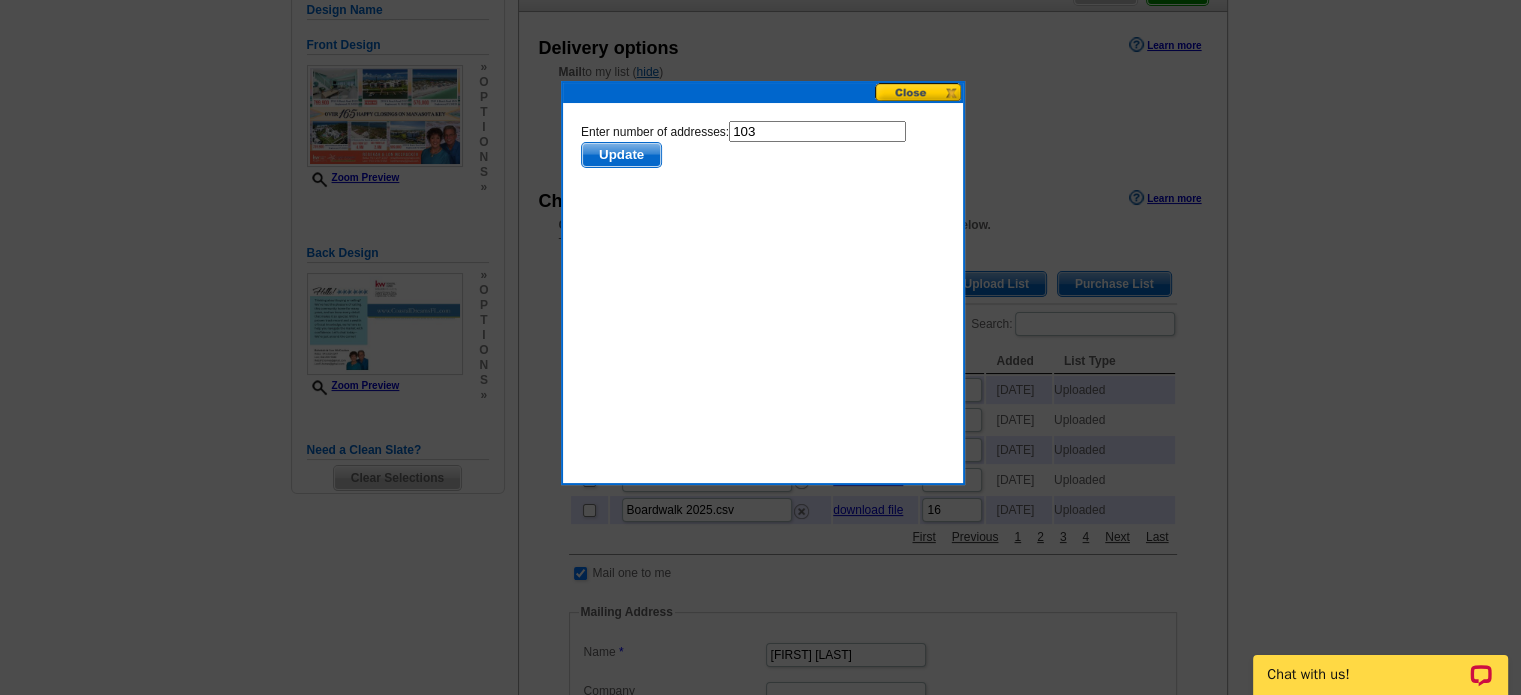 click on "Update" at bounding box center [620, 154] 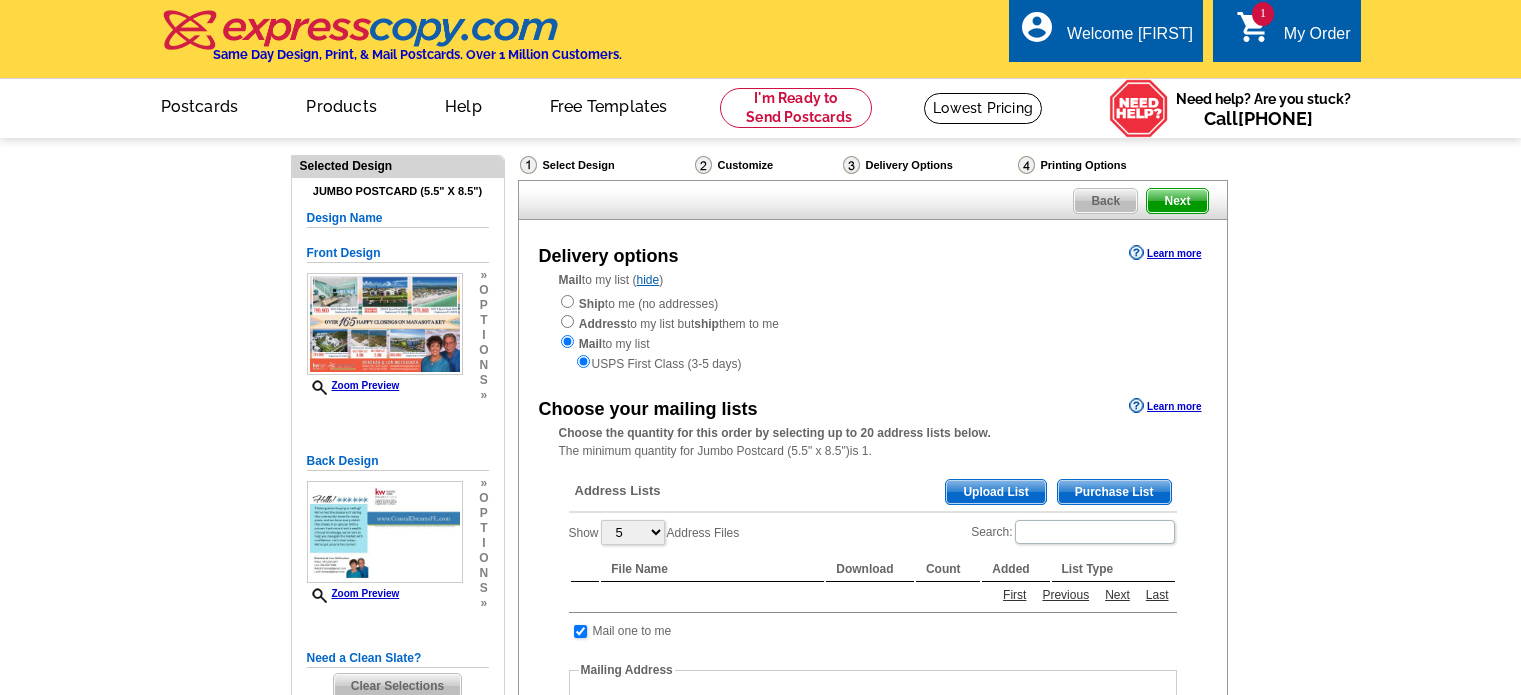 scroll, scrollTop: 208, scrollLeft: 0, axis: vertical 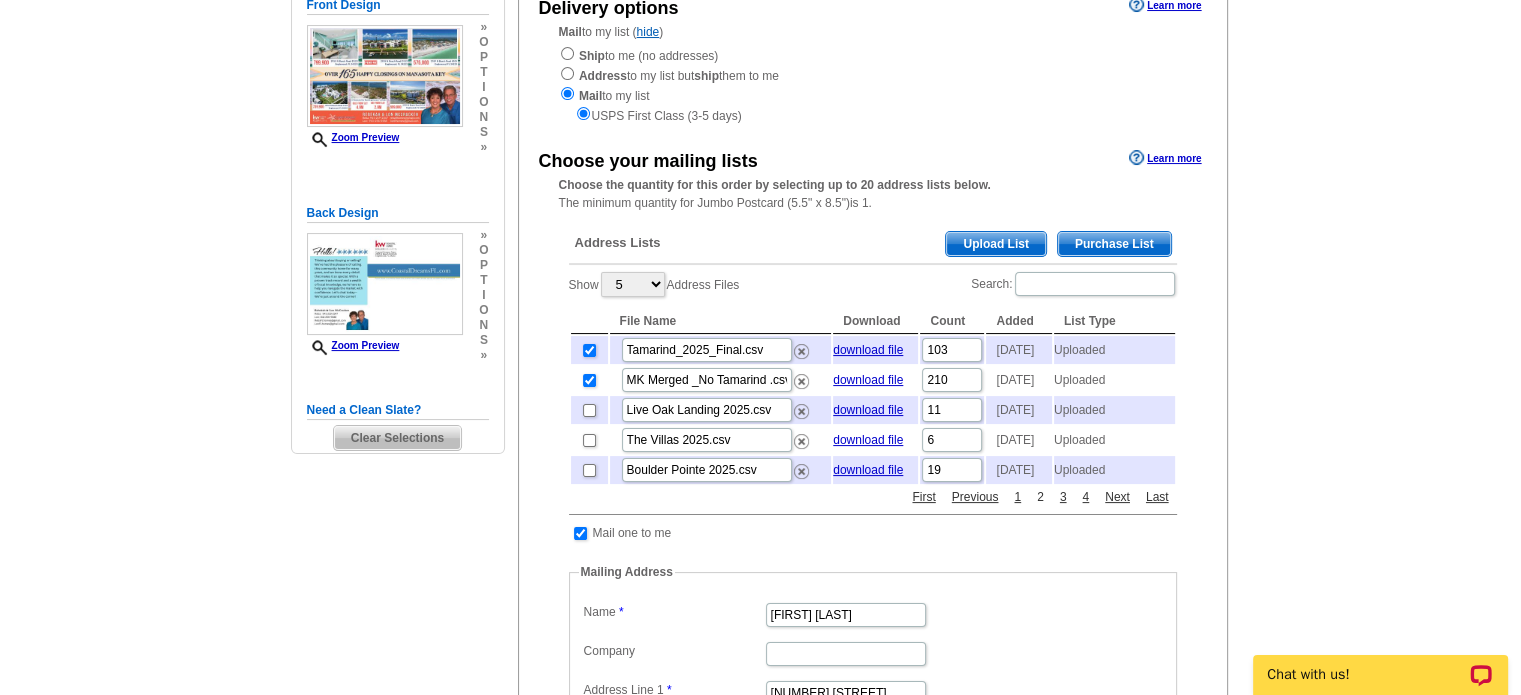 click on "2" at bounding box center [1040, 497] 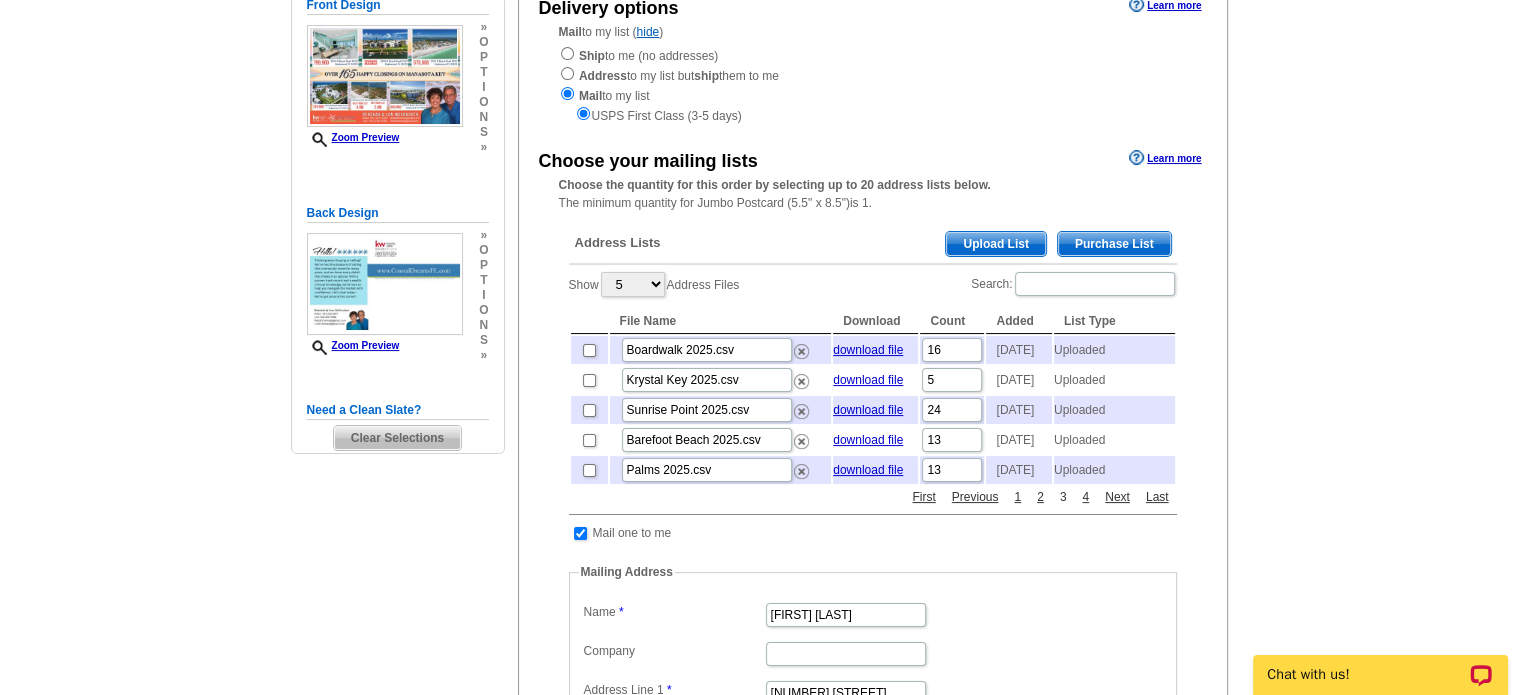 click on "3" at bounding box center [1063, 497] 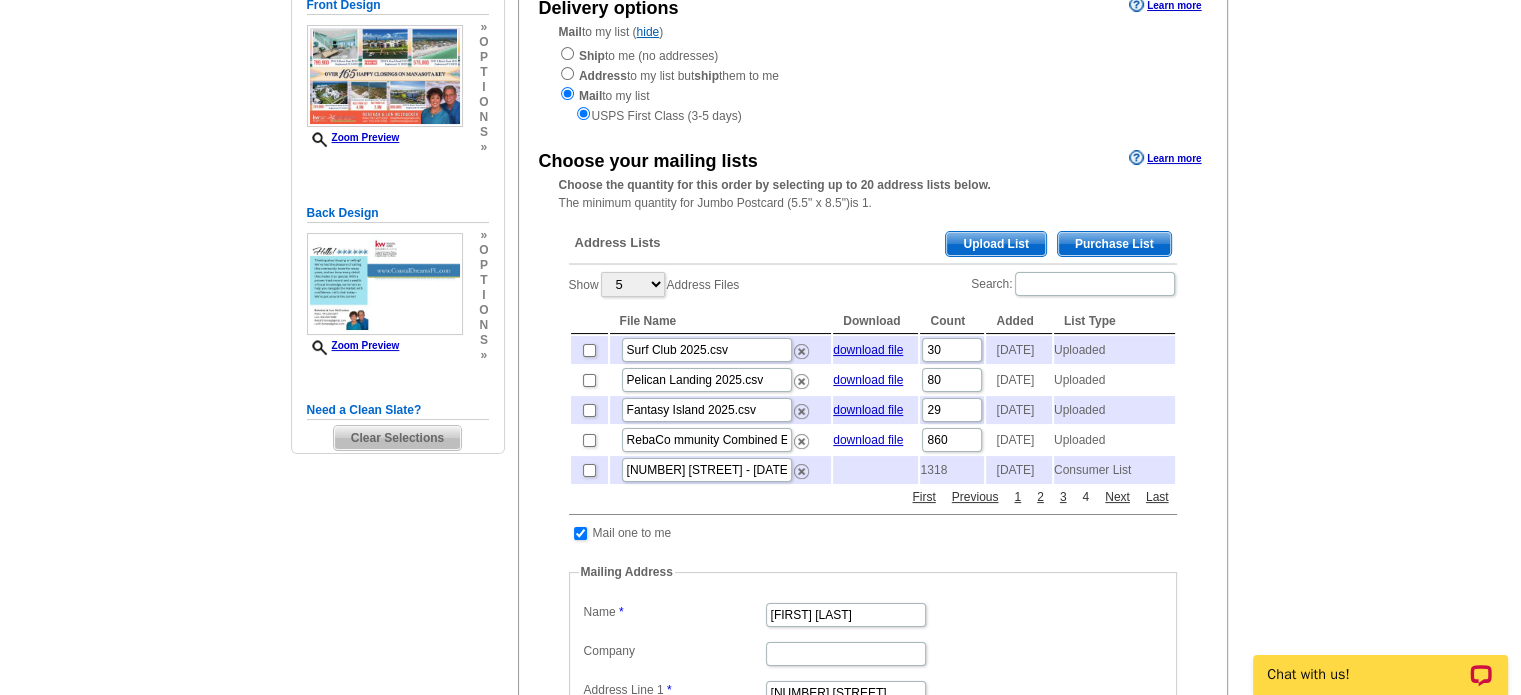 click on "4" at bounding box center (1085, 497) 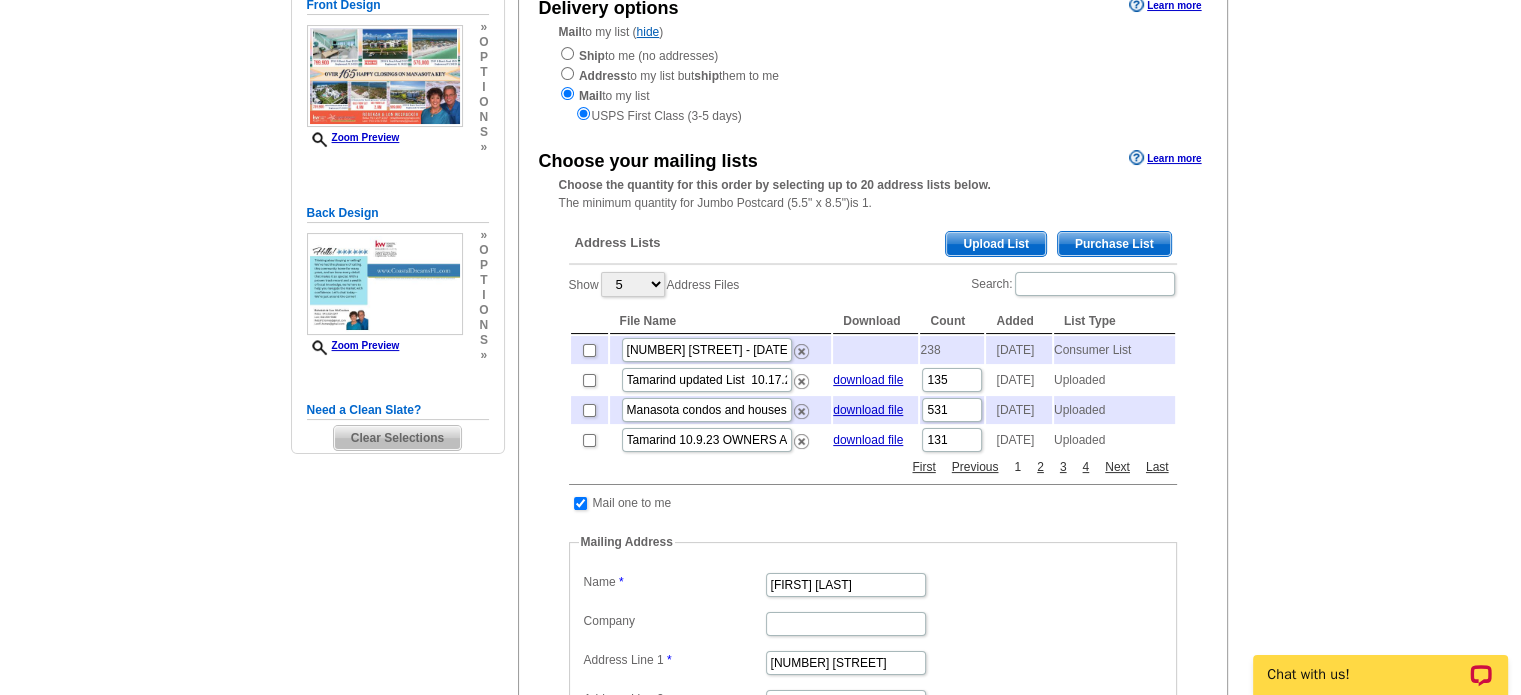 click on "1" at bounding box center (1017, 467) 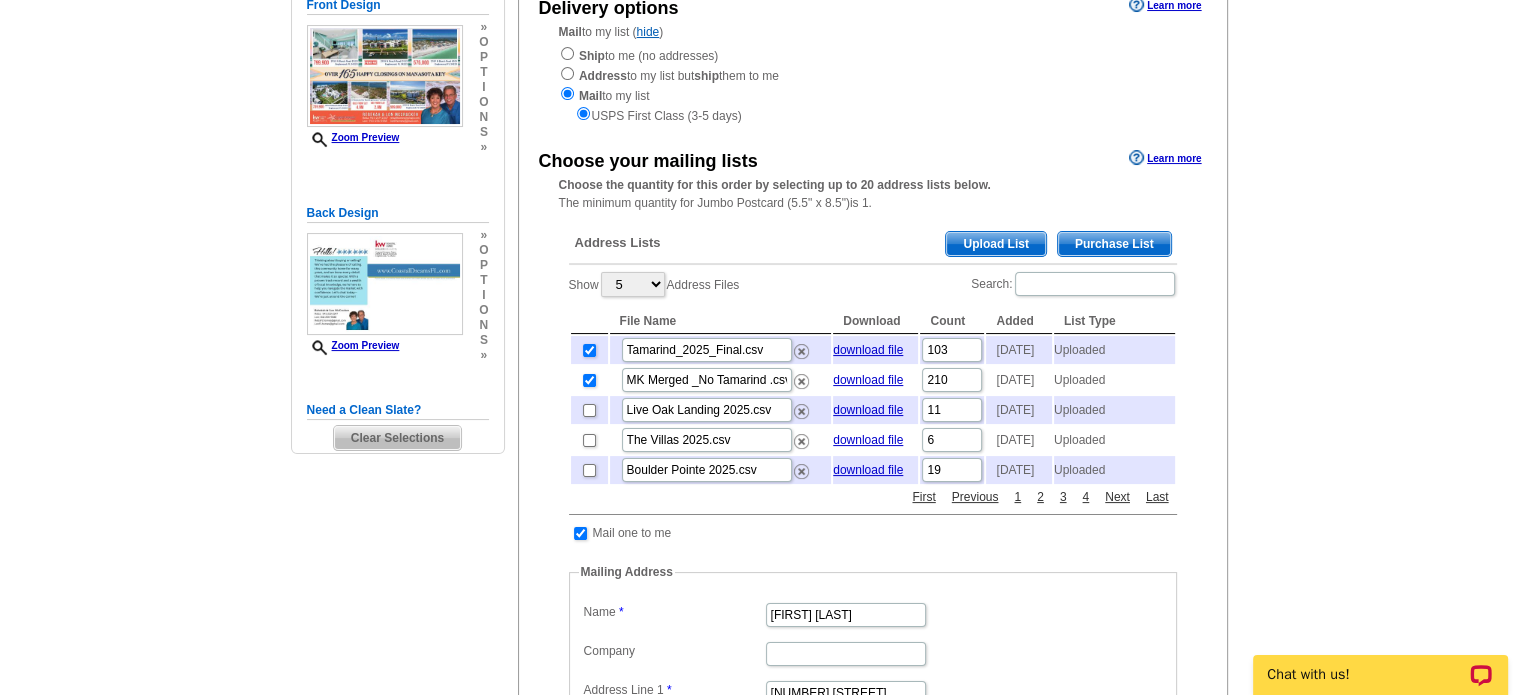 scroll, scrollTop: 0, scrollLeft: 0, axis: both 